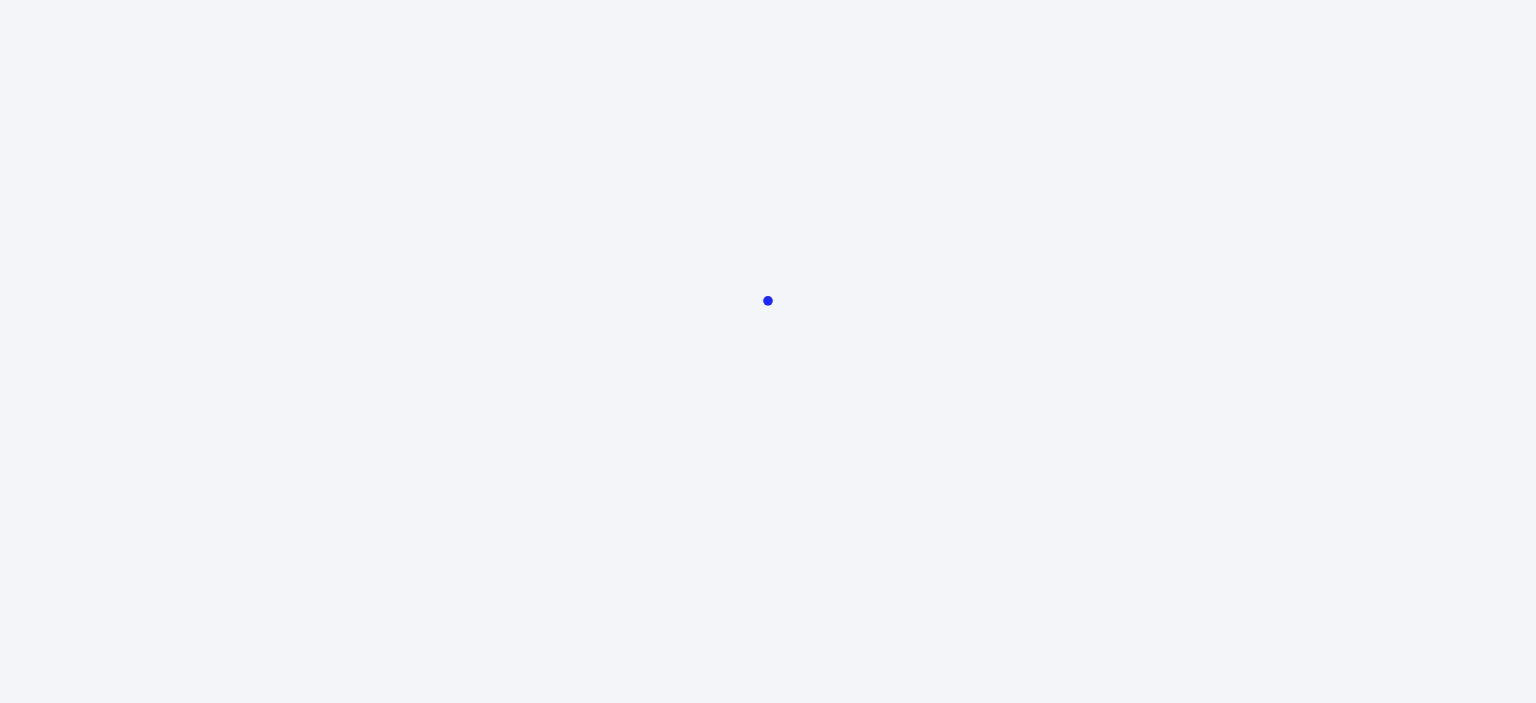 scroll, scrollTop: 0, scrollLeft: 0, axis: both 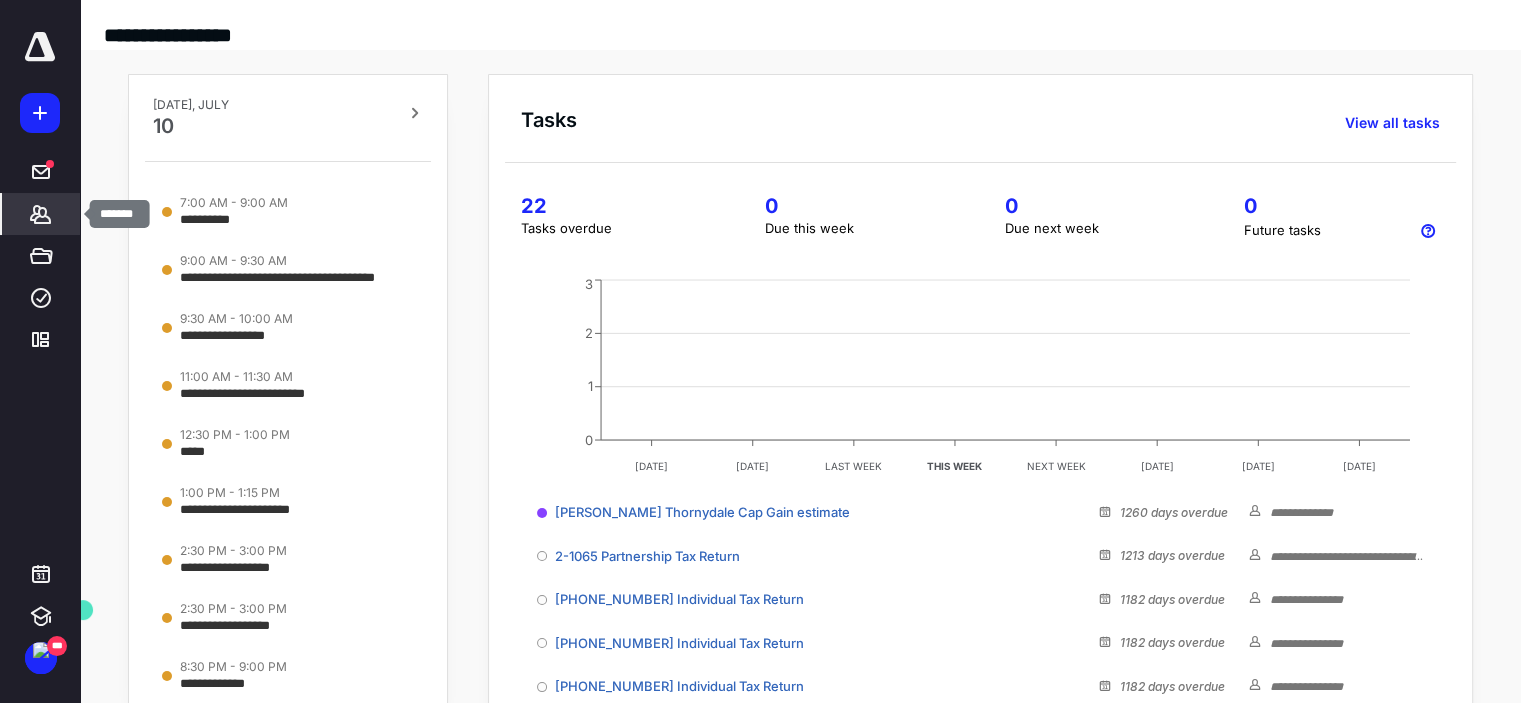 click on "*******" at bounding box center (41, 214) 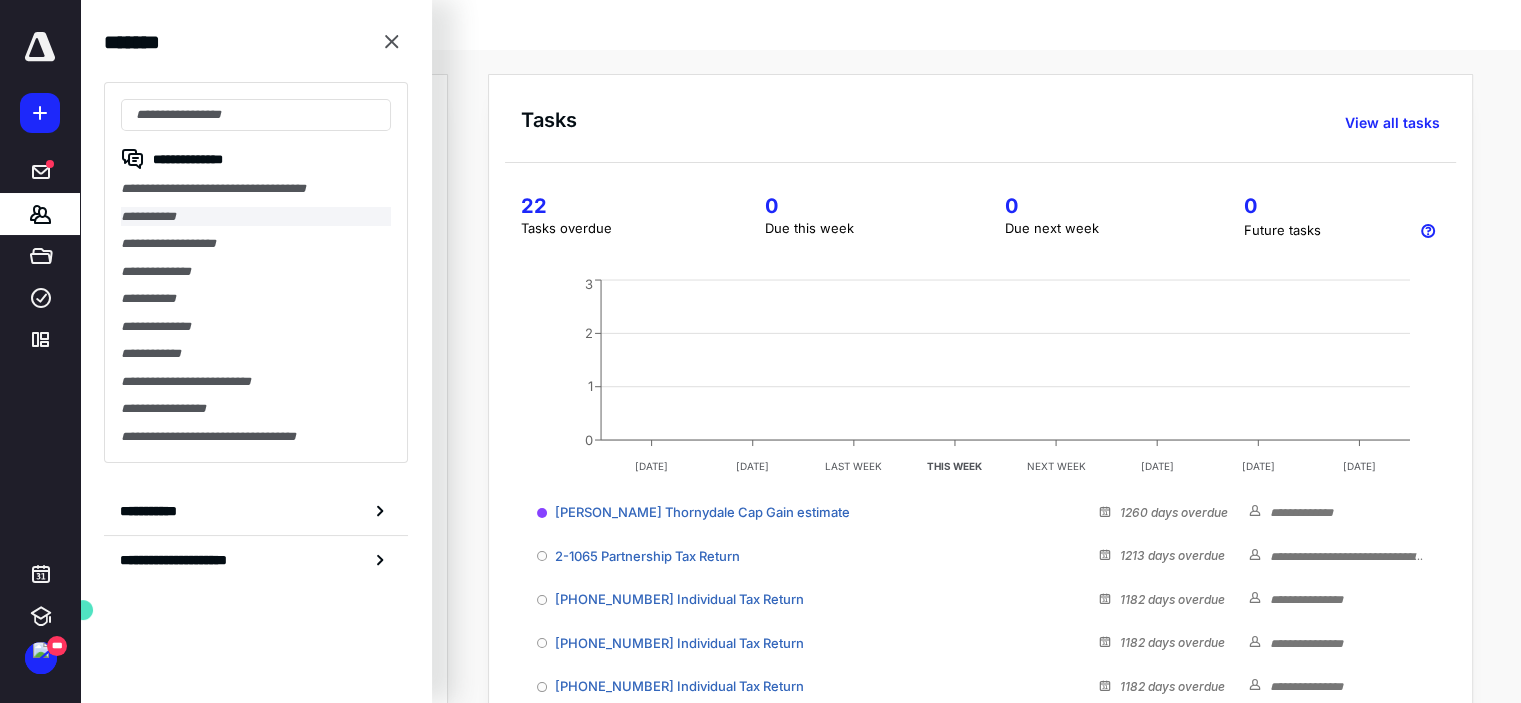 click on "**********" at bounding box center (256, 217) 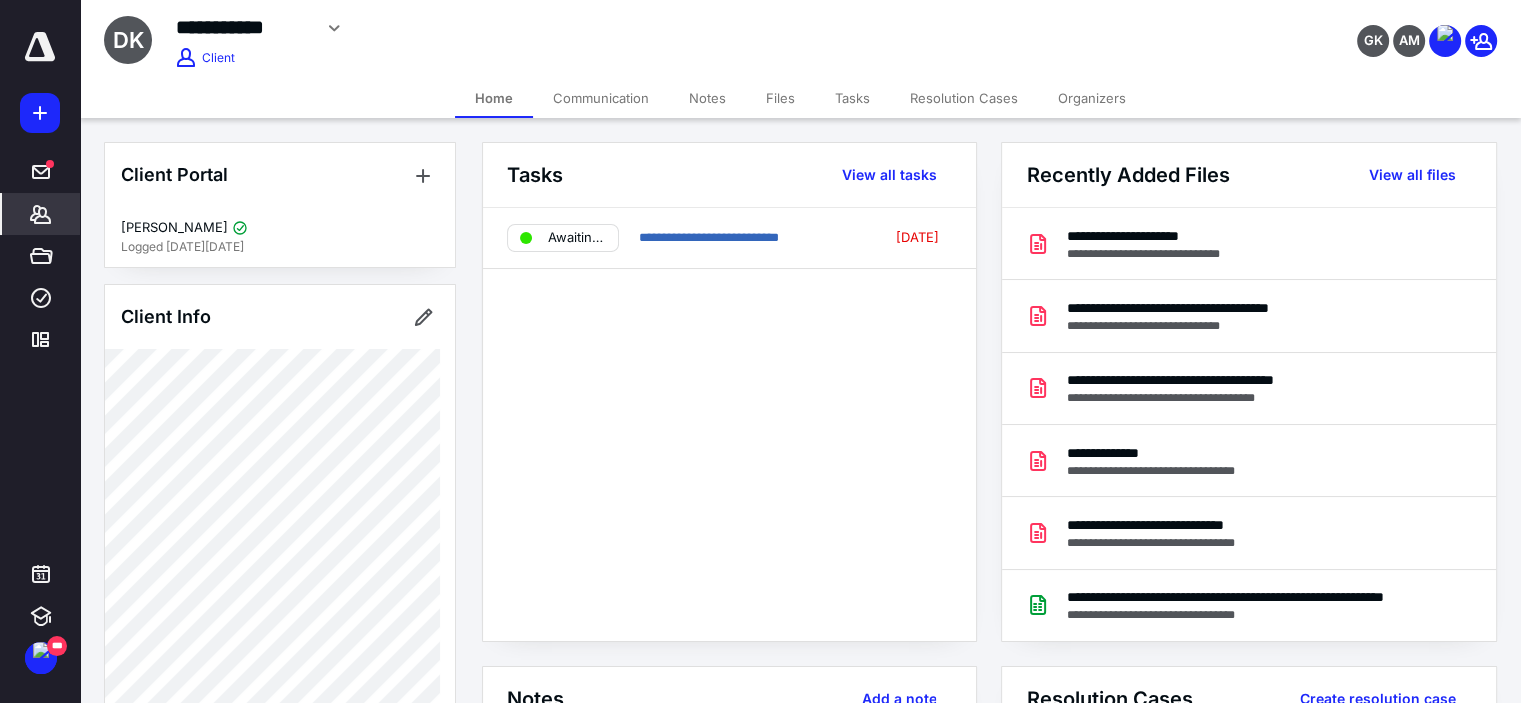 click on "Files" at bounding box center (780, 98) 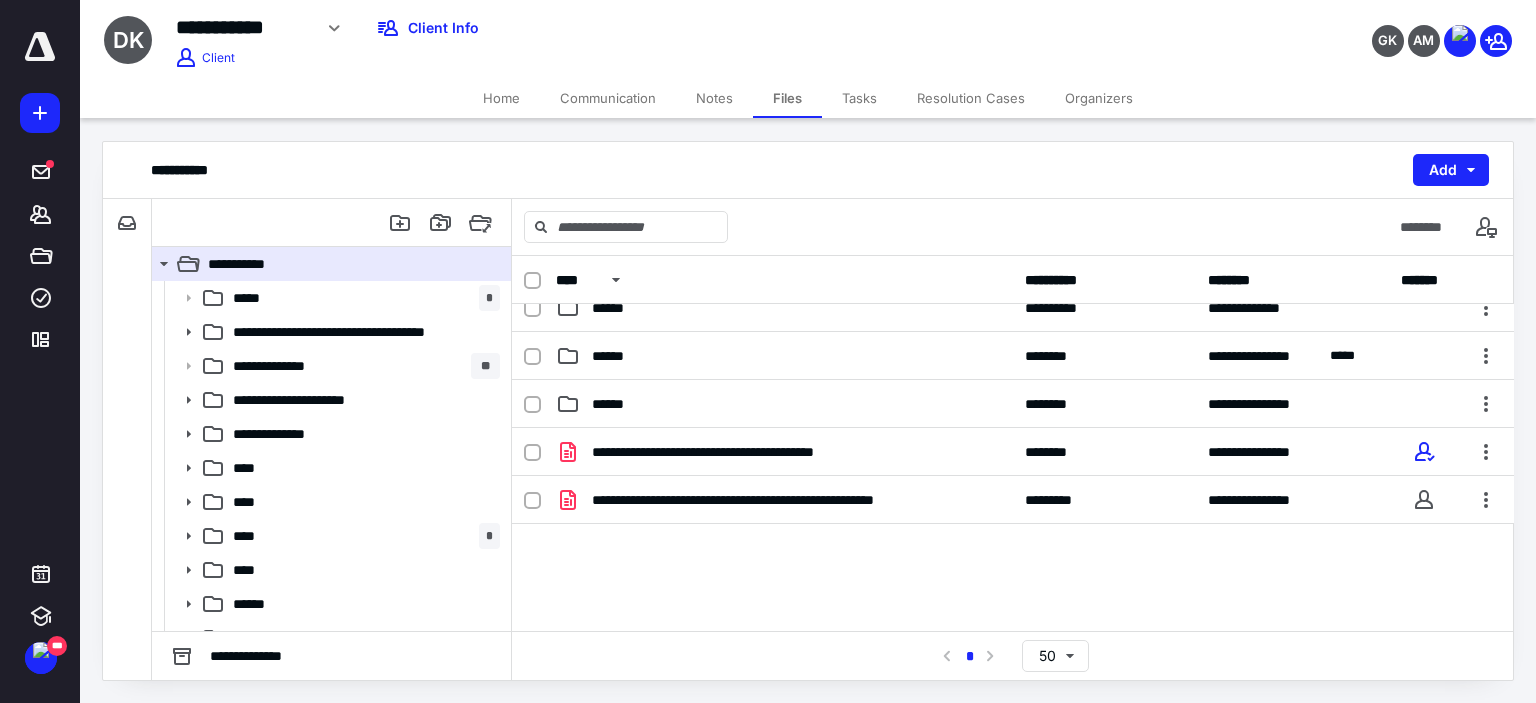 scroll, scrollTop: 593, scrollLeft: 0, axis: vertical 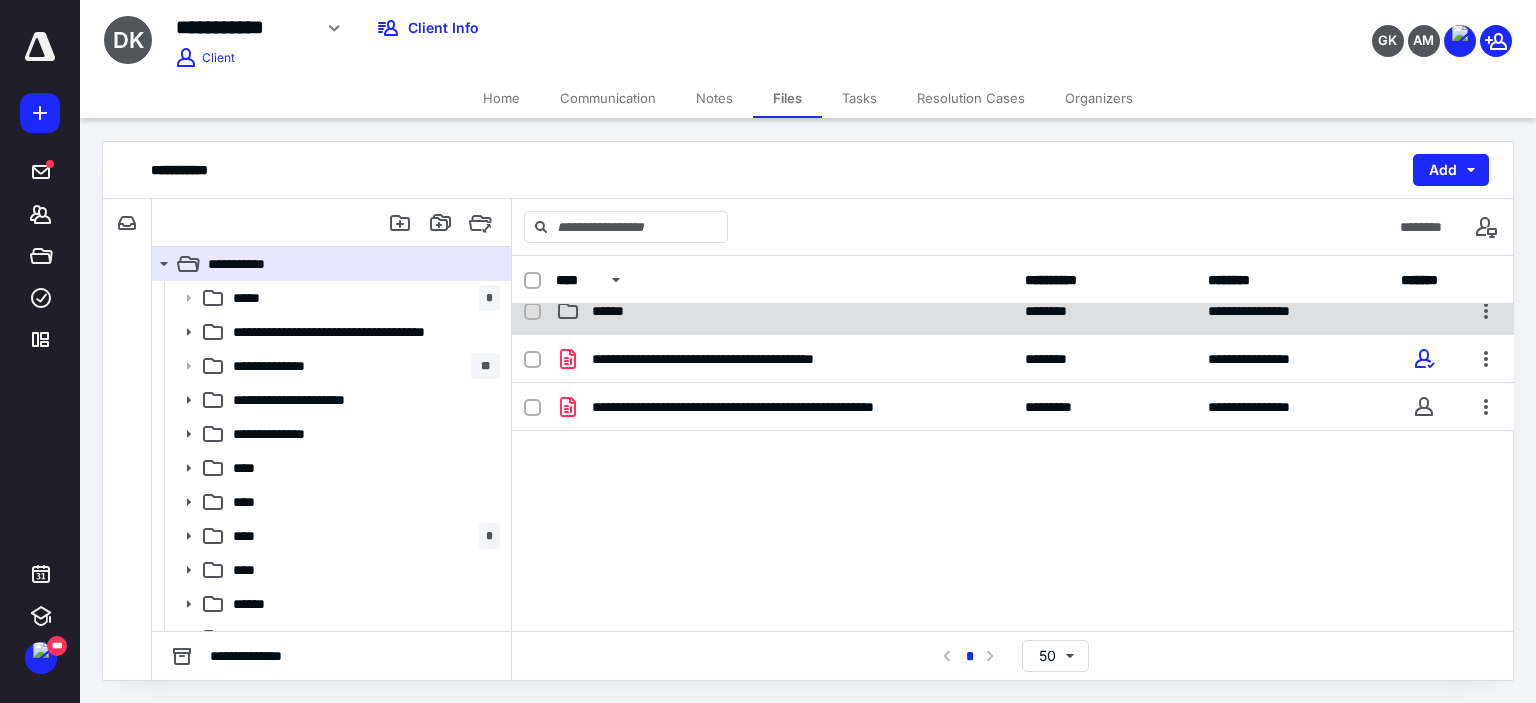 click on "******" at bounding box center (784, 311) 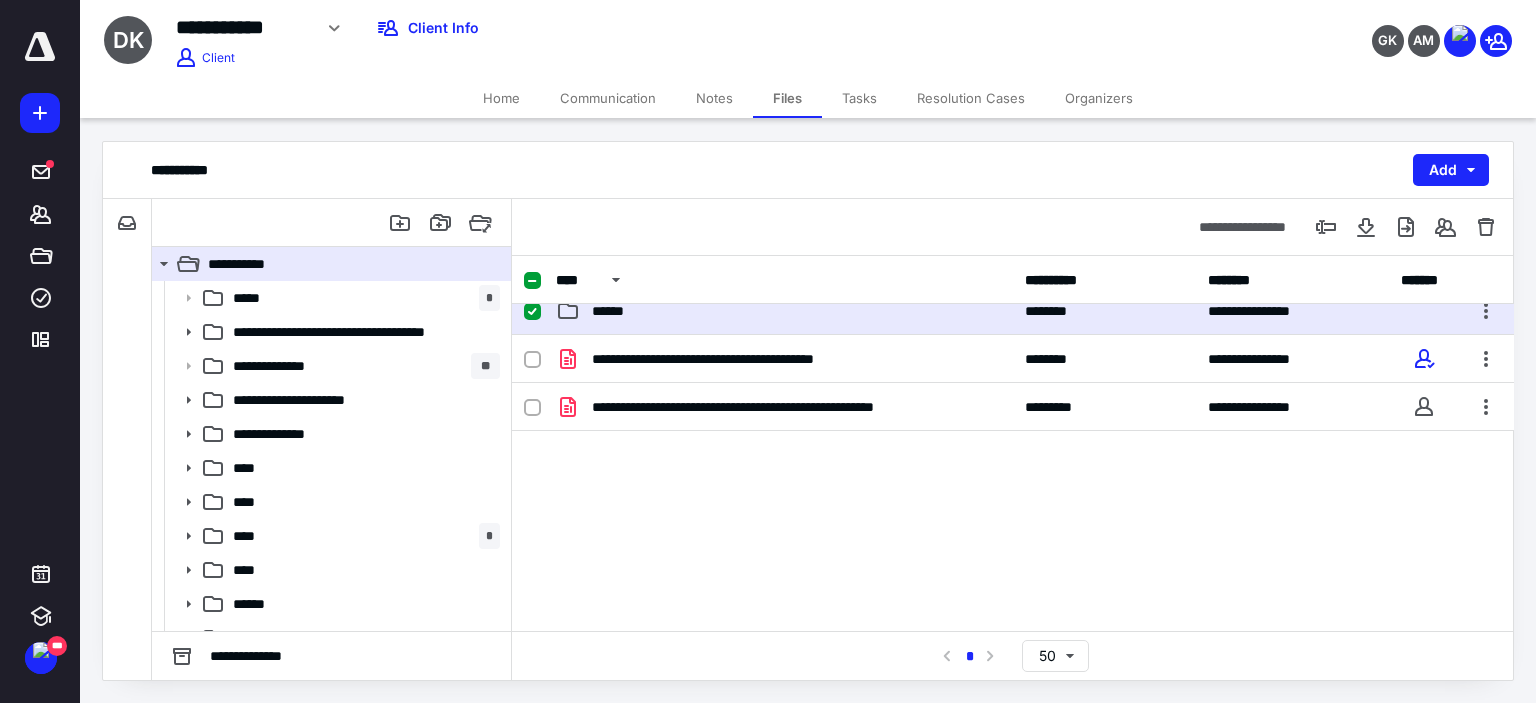 click on "******" at bounding box center [784, 311] 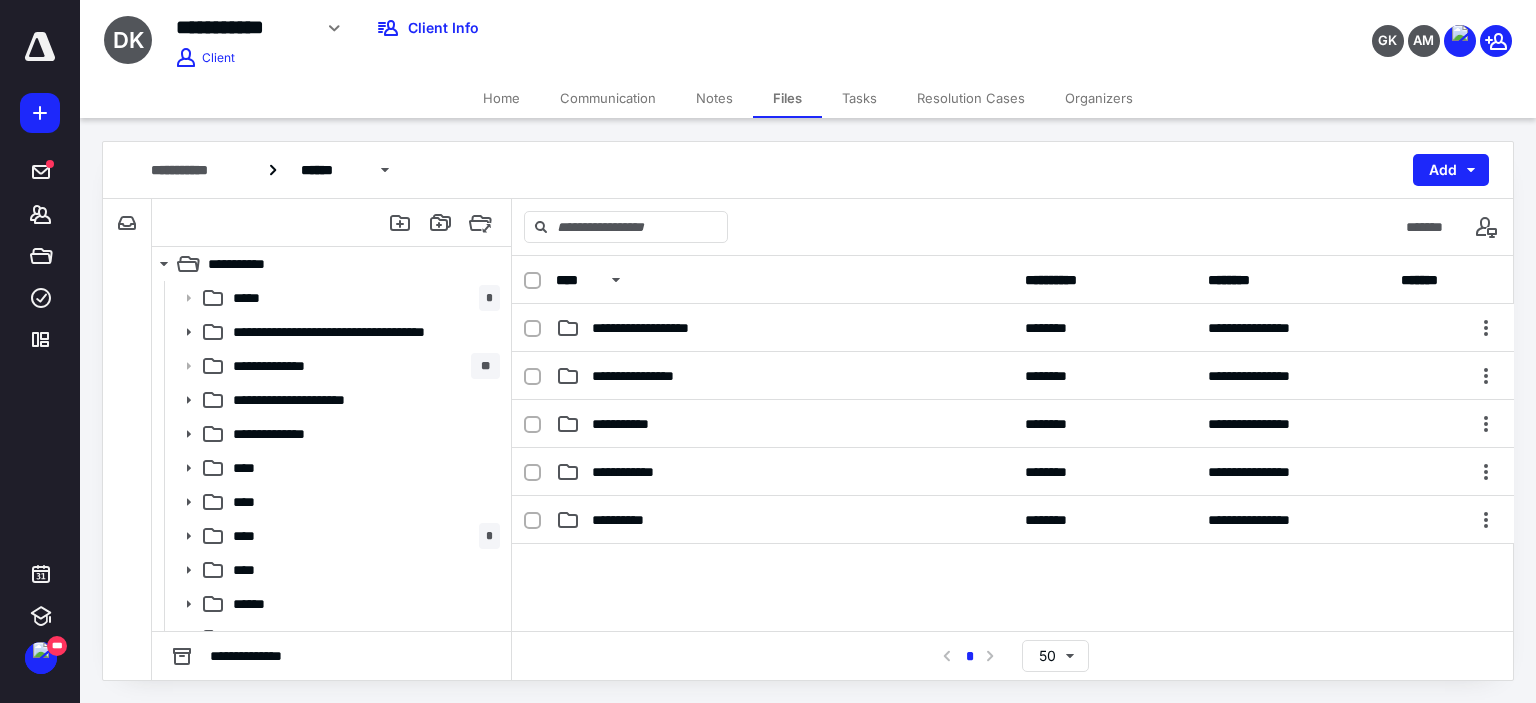 scroll, scrollTop: 100, scrollLeft: 0, axis: vertical 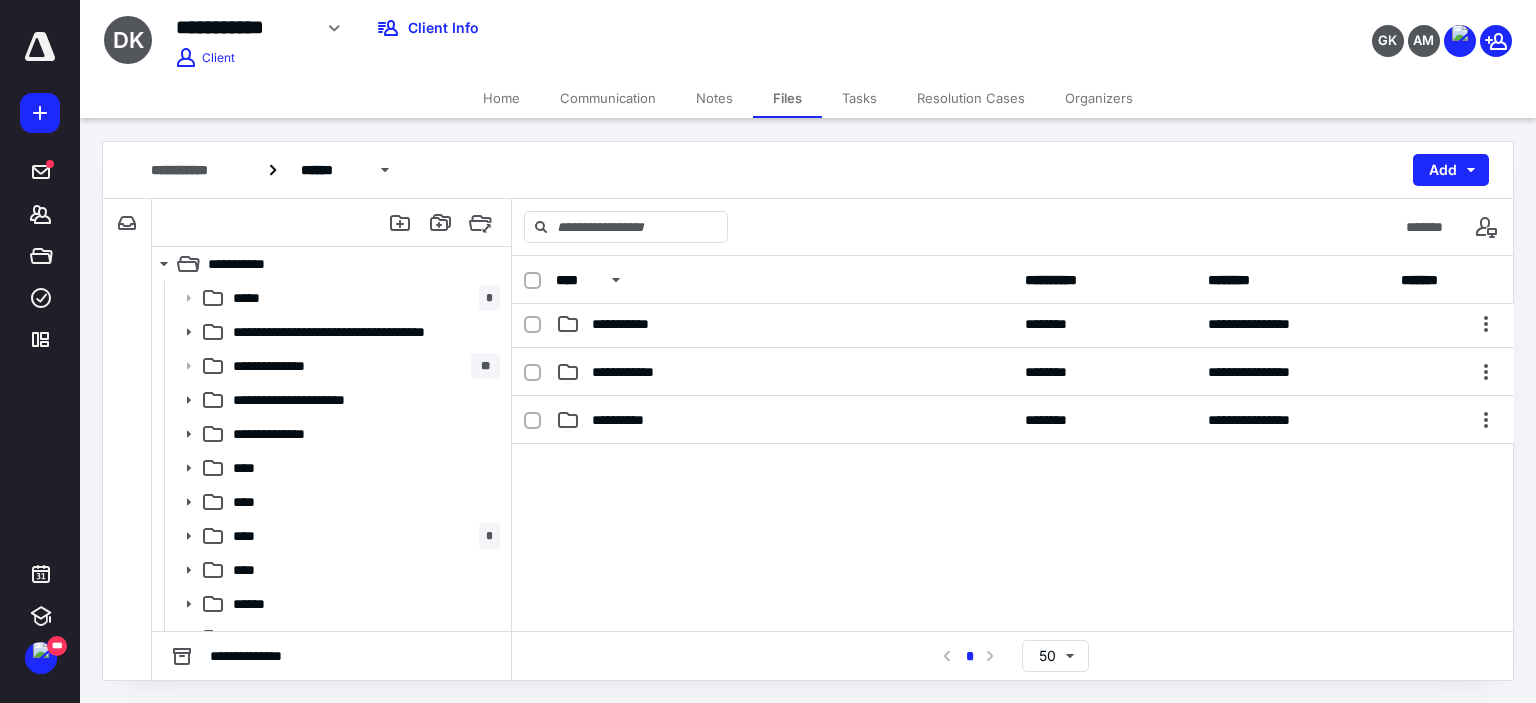 click at bounding box center (1013, 594) 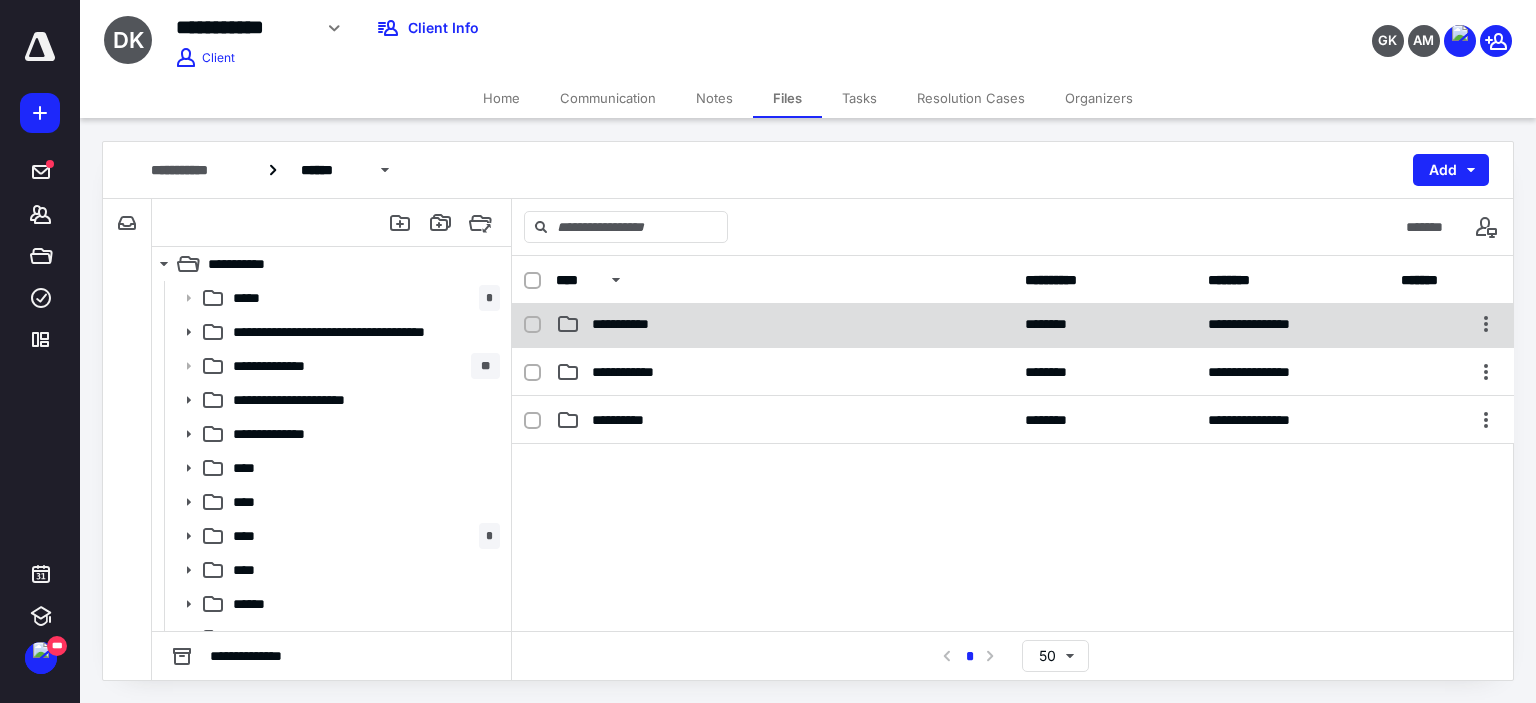 scroll, scrollTop: 0, scrollLeft: 0, axis: both 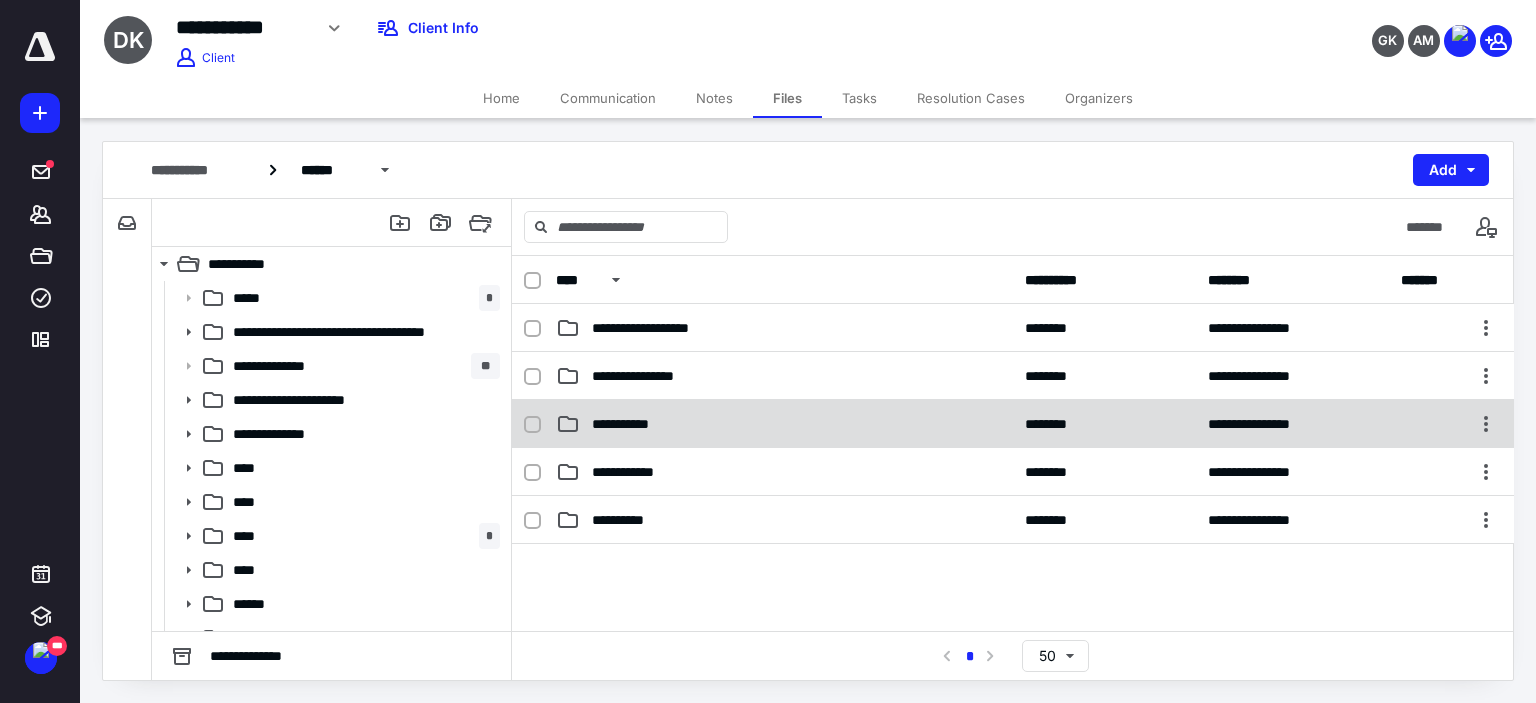 click on "**********" at bounding box center (1013, 424) 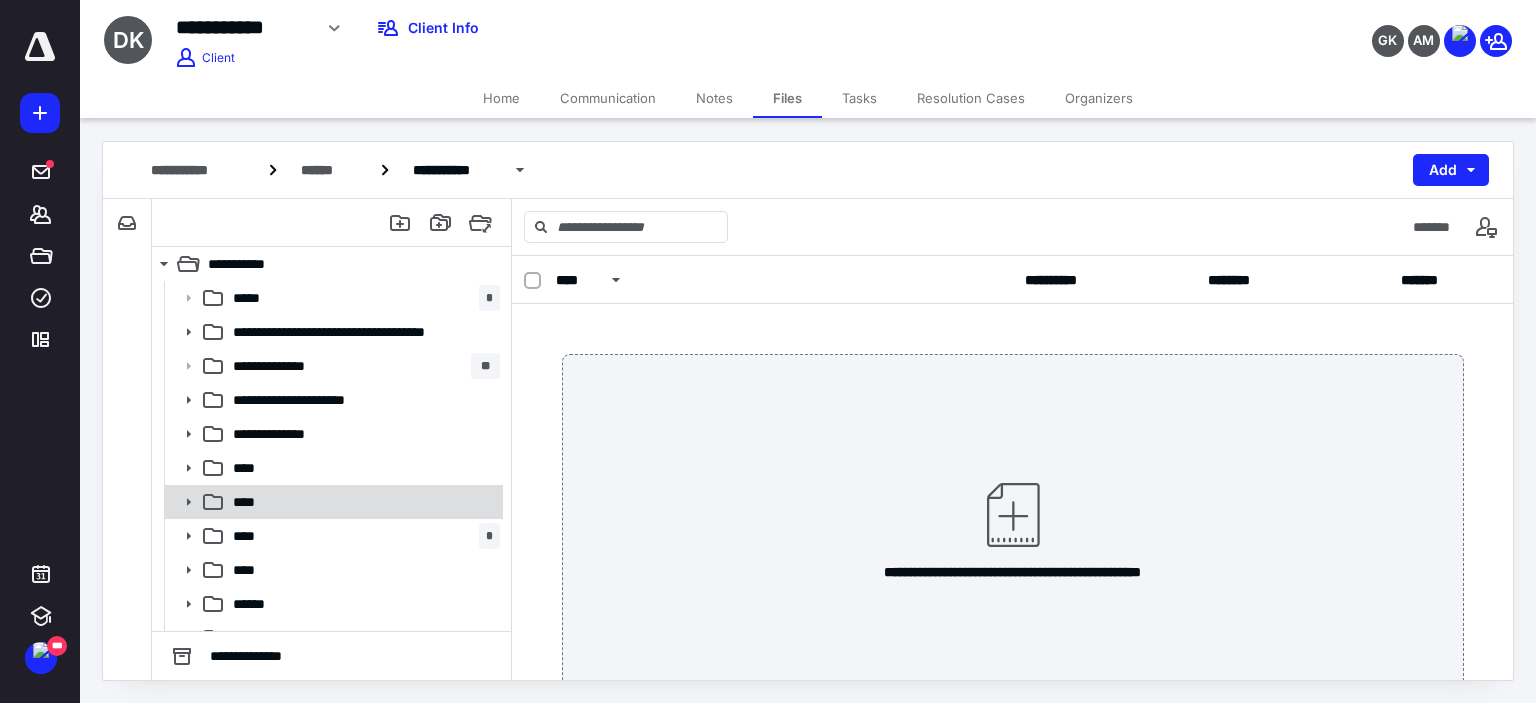scroll, scrollTop: 260, scrollLeft: 0, axis: vertical 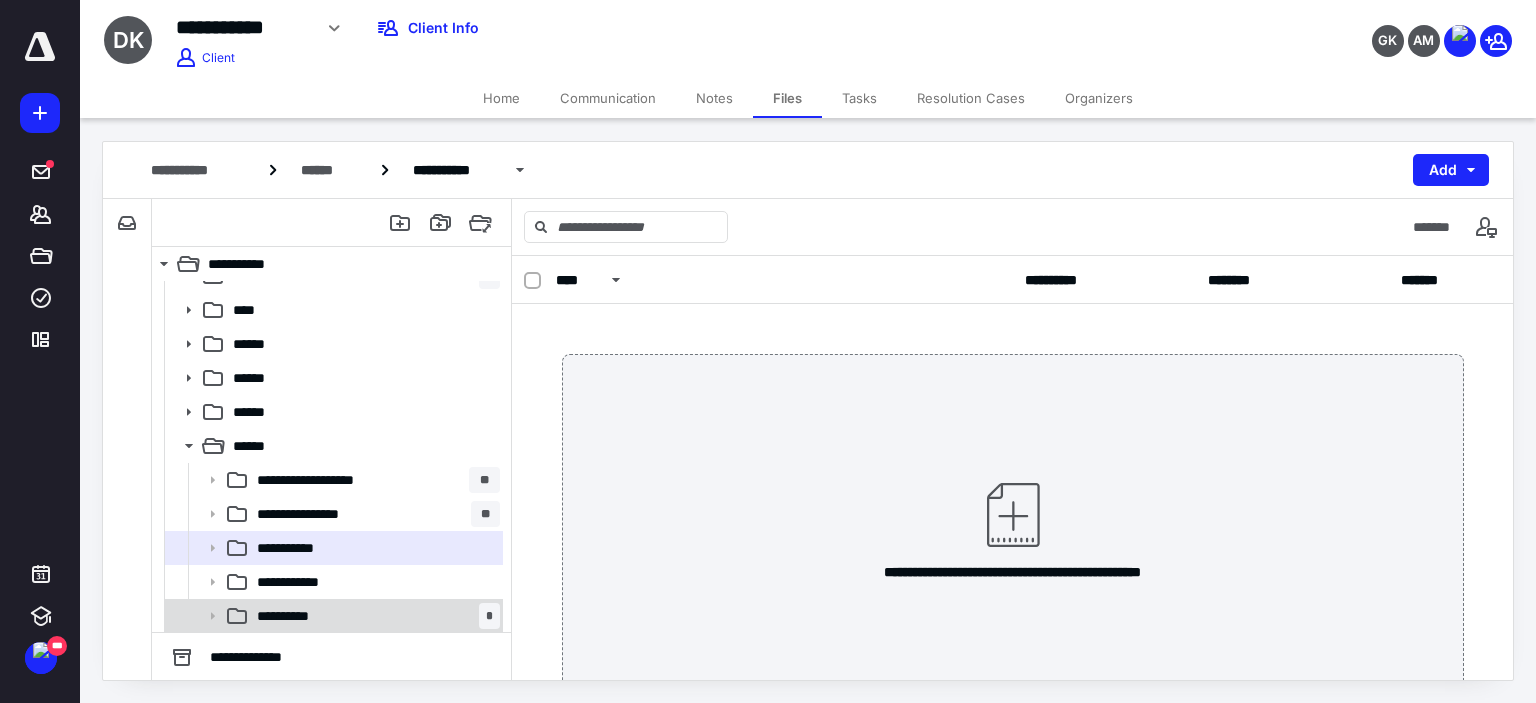 click on "**********" at bounding box center [292, 616] 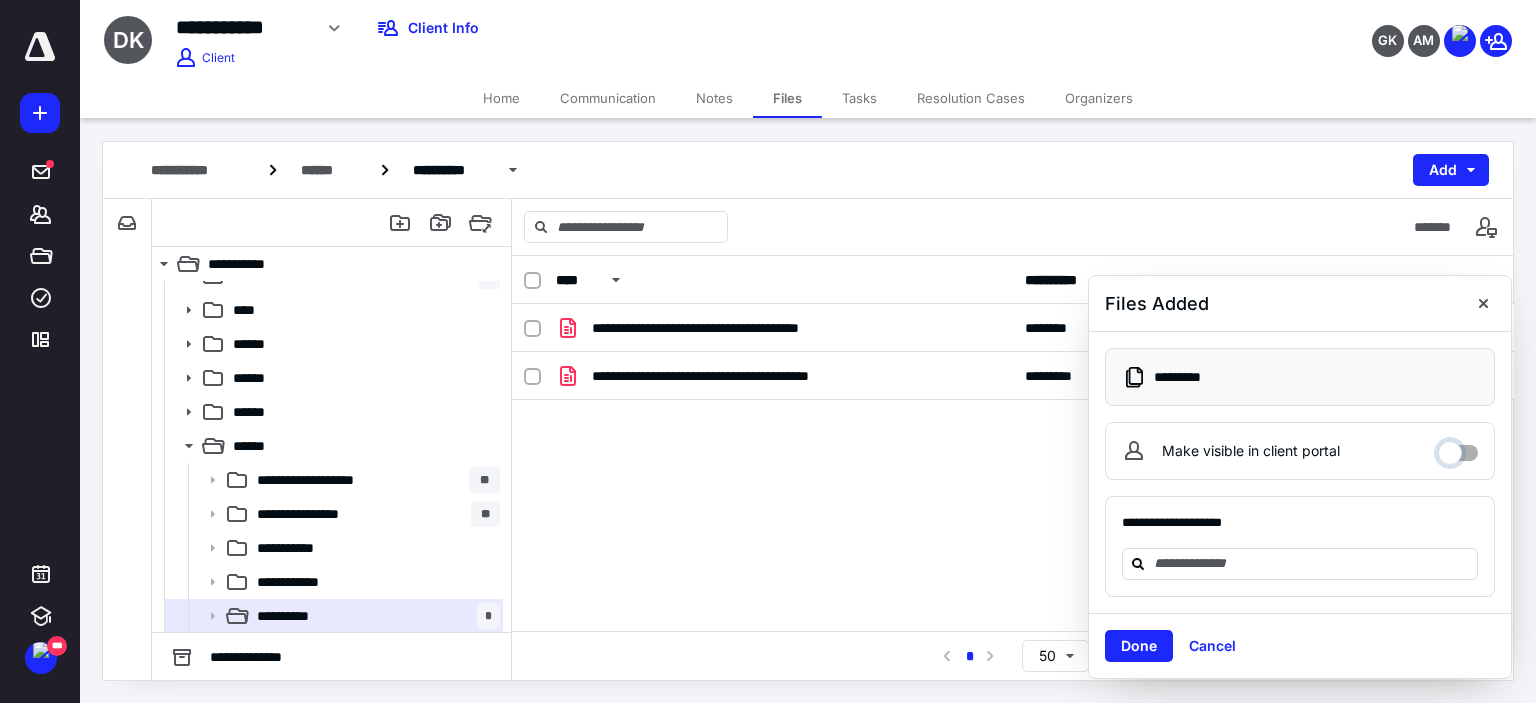 click on "Make visible in client portal" at bounding box center (1458, 448) 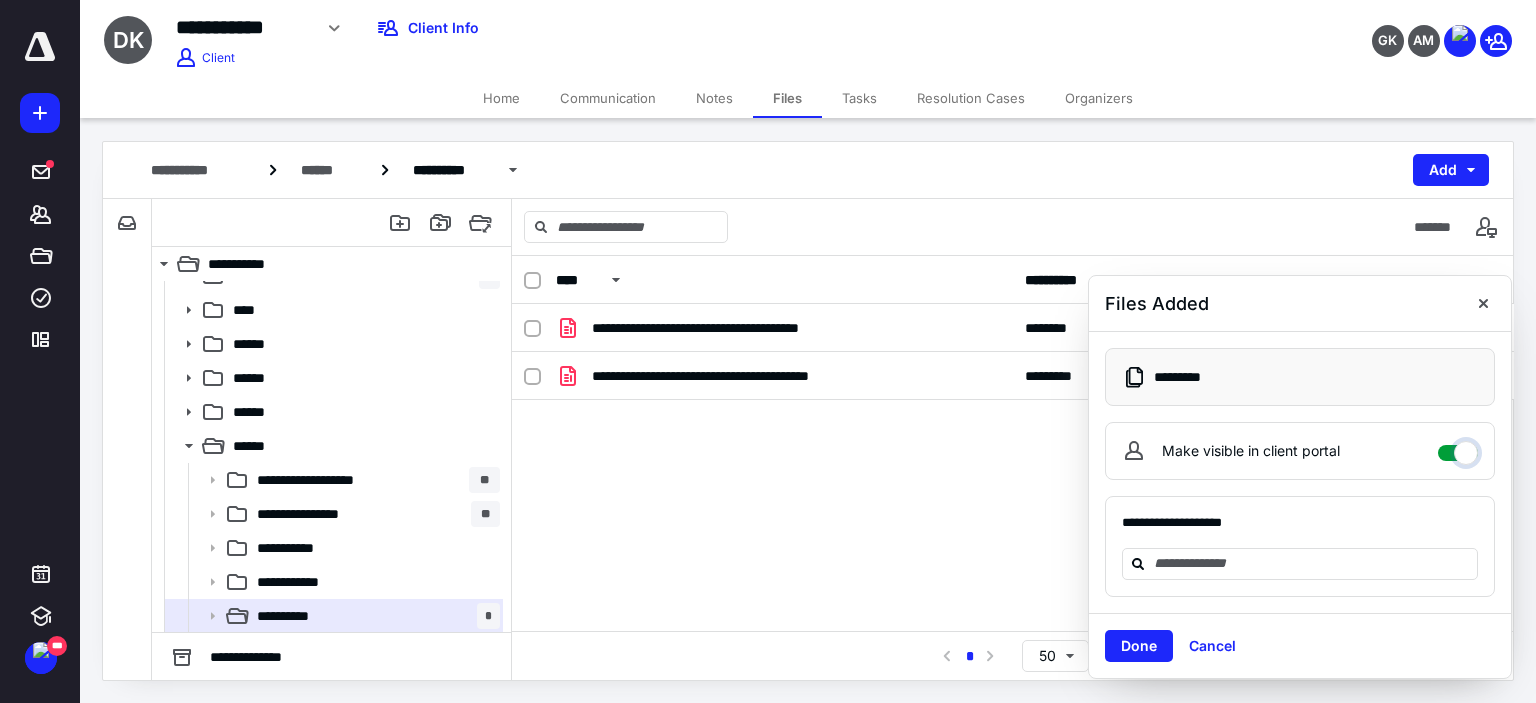 checkbox on "****" 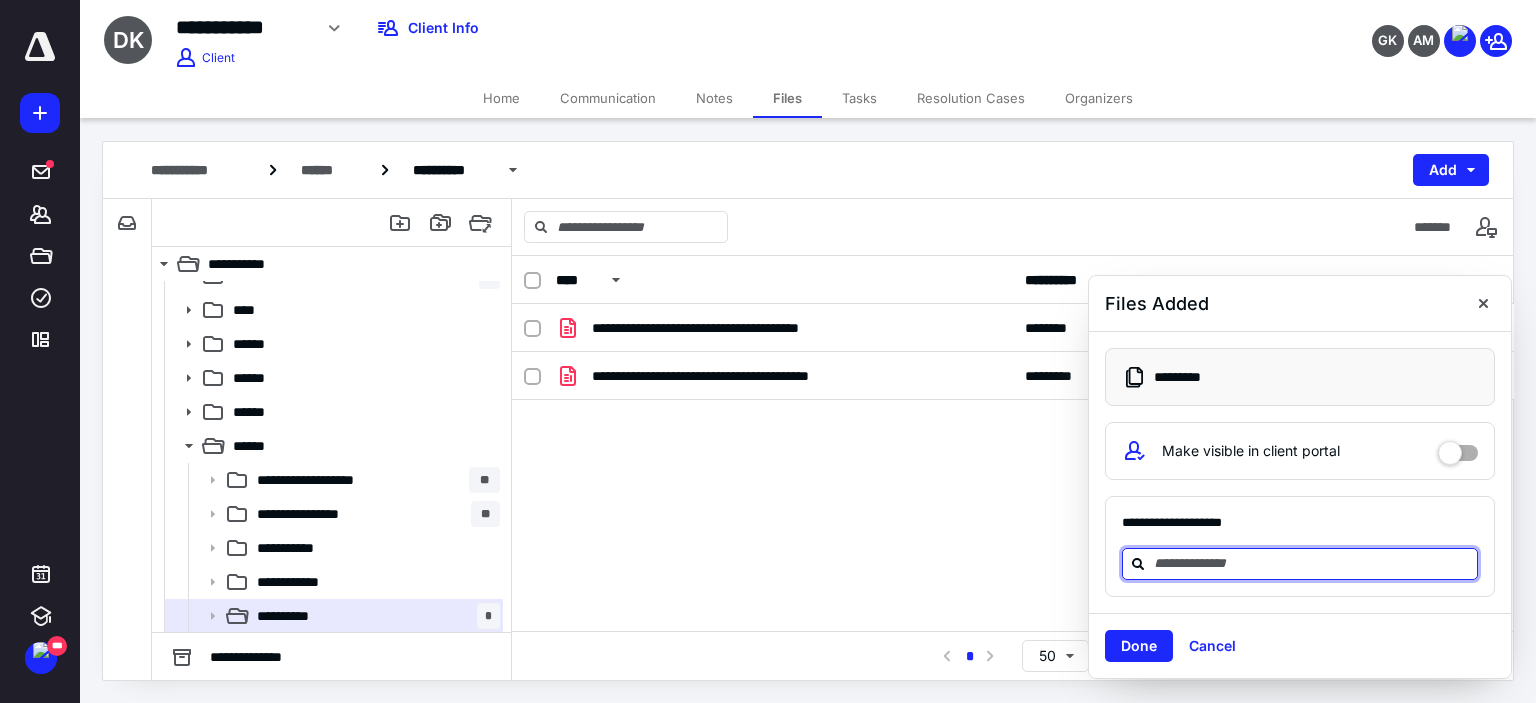 click at bounding box center (1312, 563) 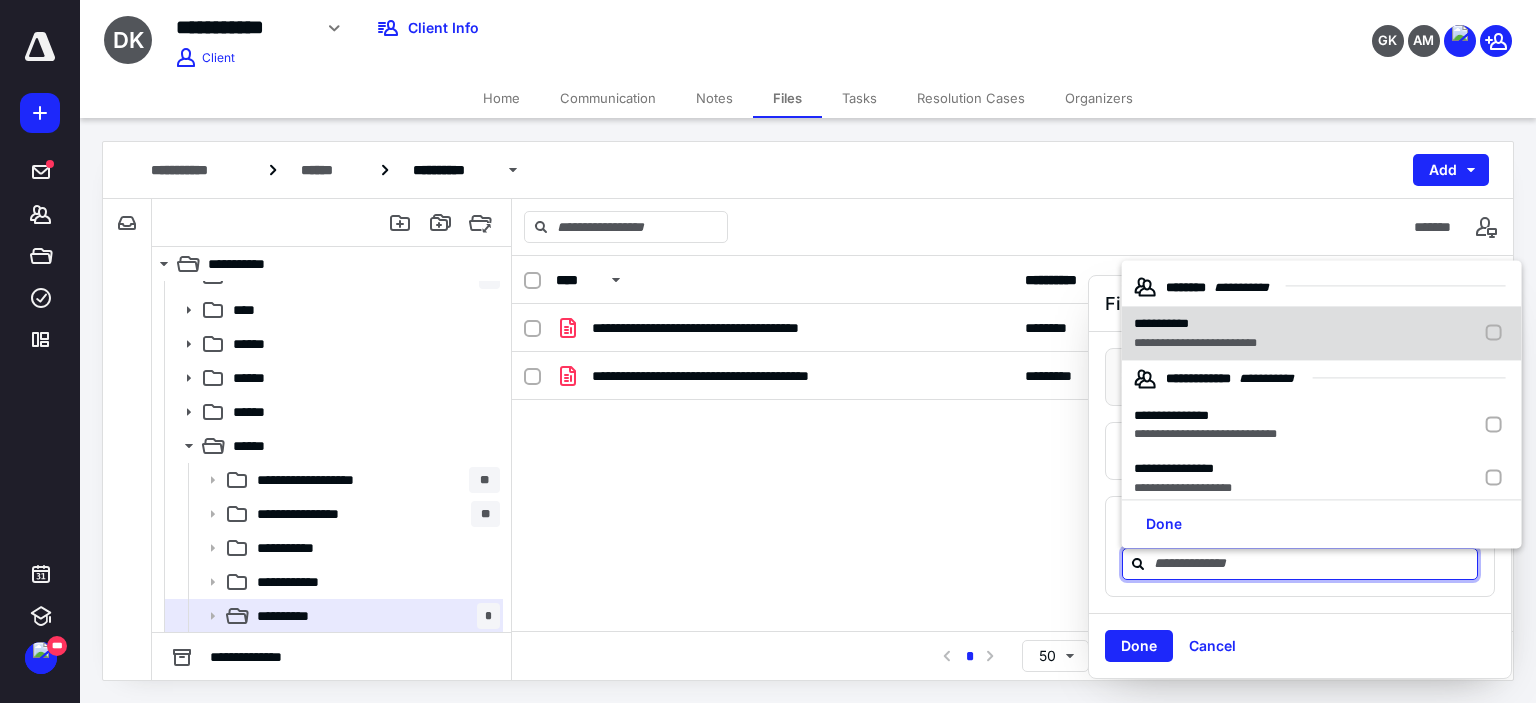 click on "**********" at bounding box center [1195, 325] 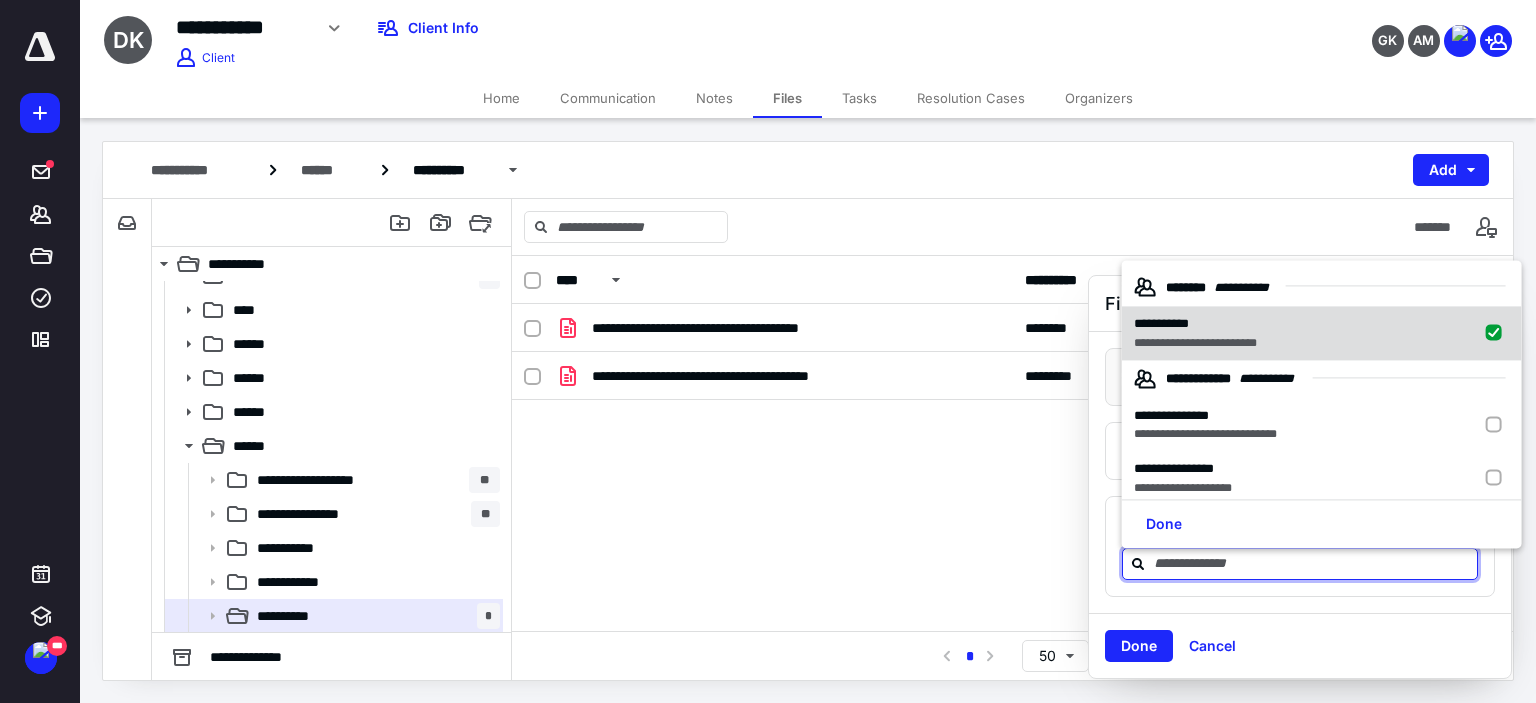 checkbox on "true" 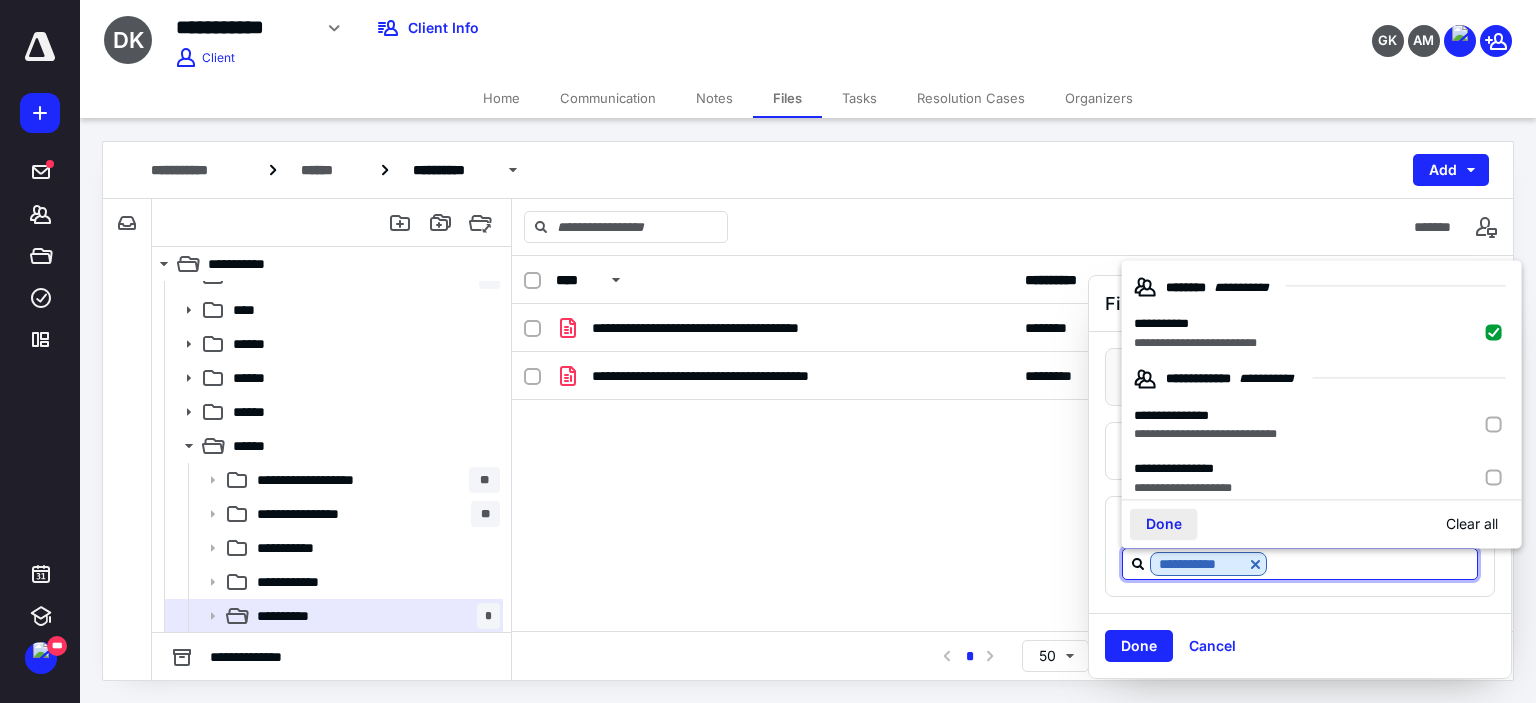 click on "Done" at bounding box center (1164, 525) 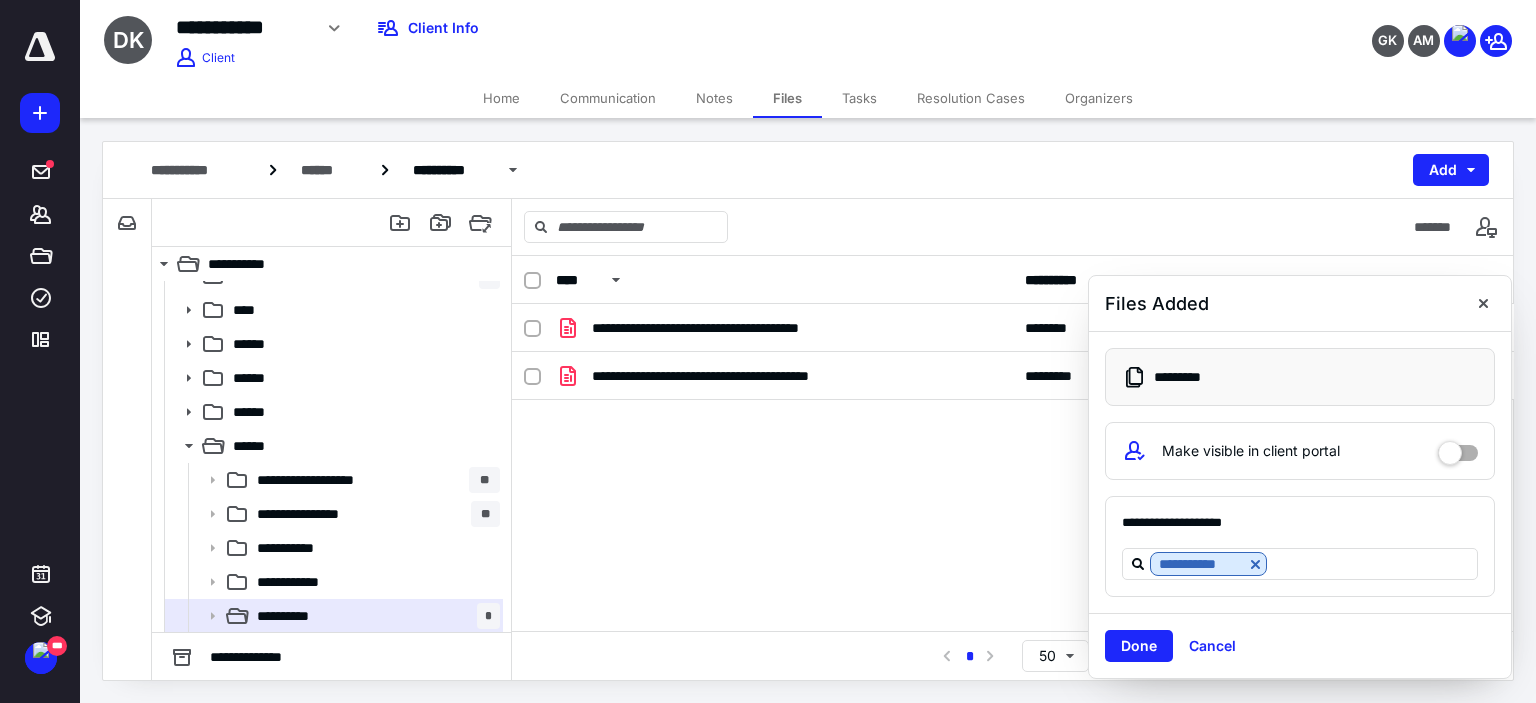 click on "Done" at bounding box center [1139, 646] 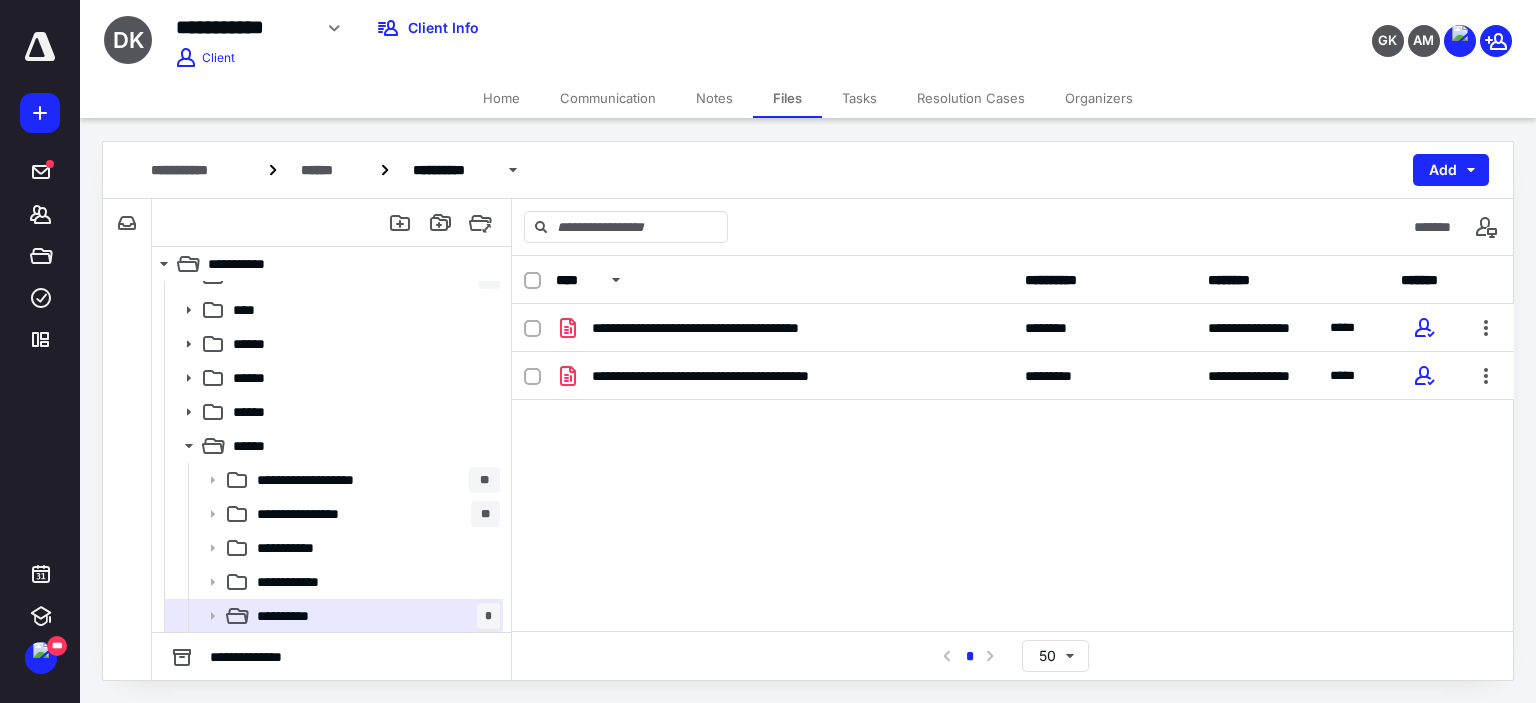 scroll, scrollTop: 260, scrollLeft: 0, axis: vertical 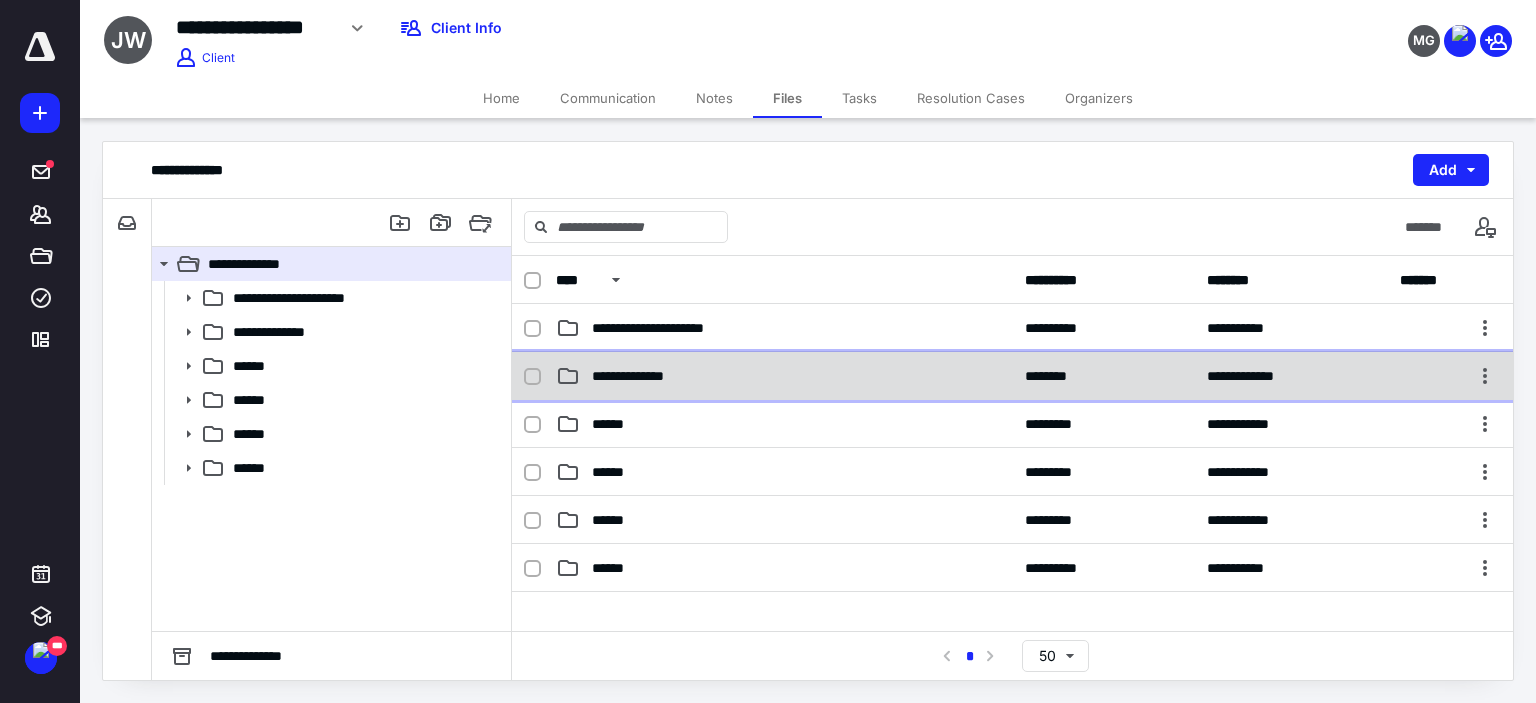 click on "**********" at bounding box center (640, 376) 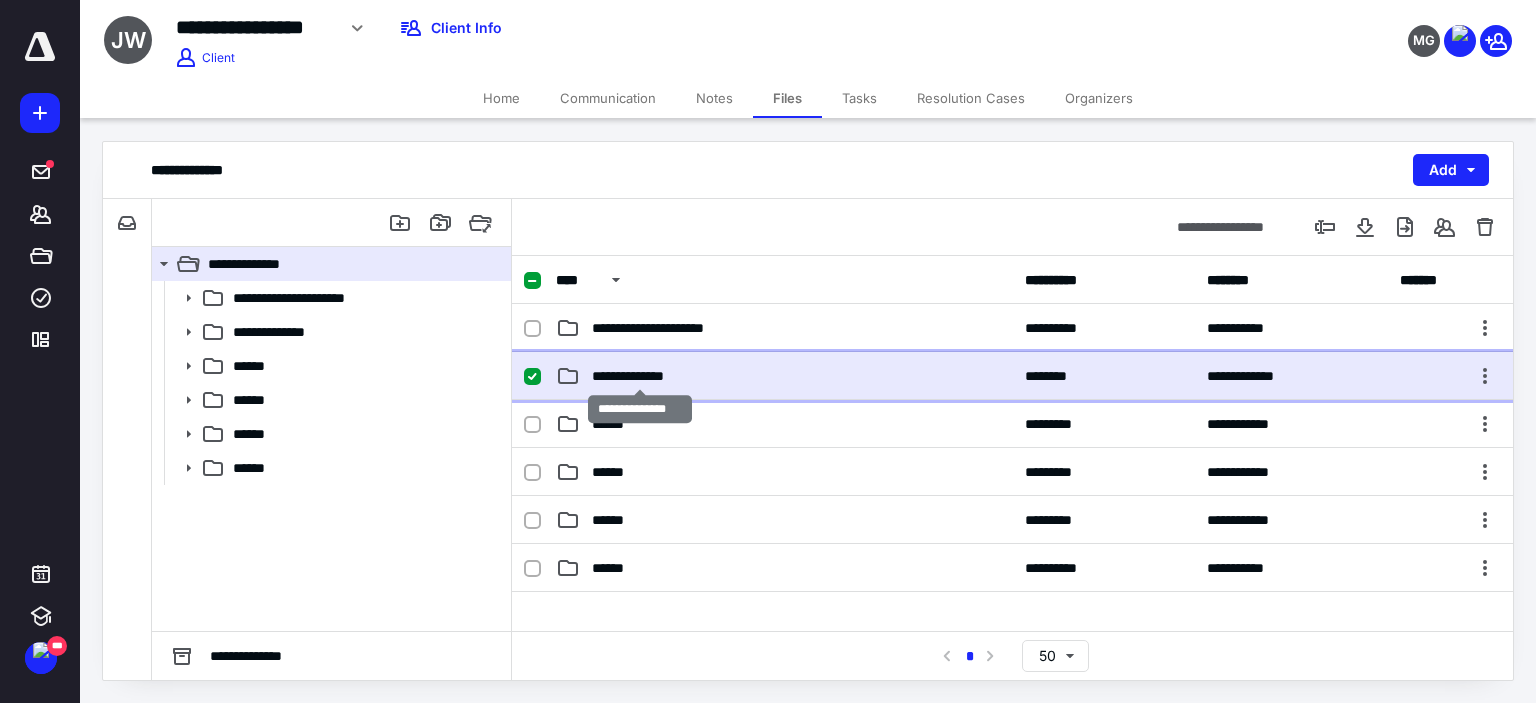 click on "**********" at bounding box center (640, 376) 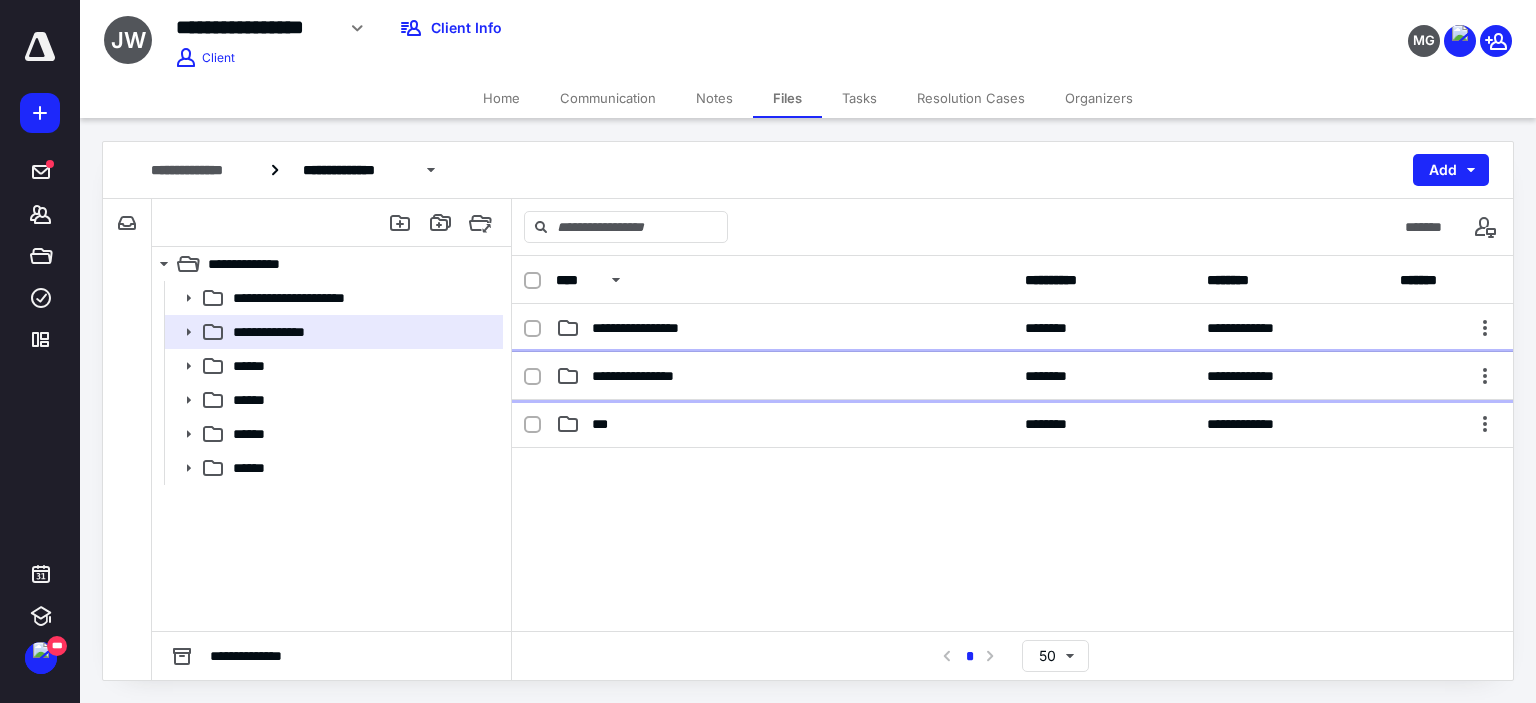 click on "**********" at bounding box center [643, 376] 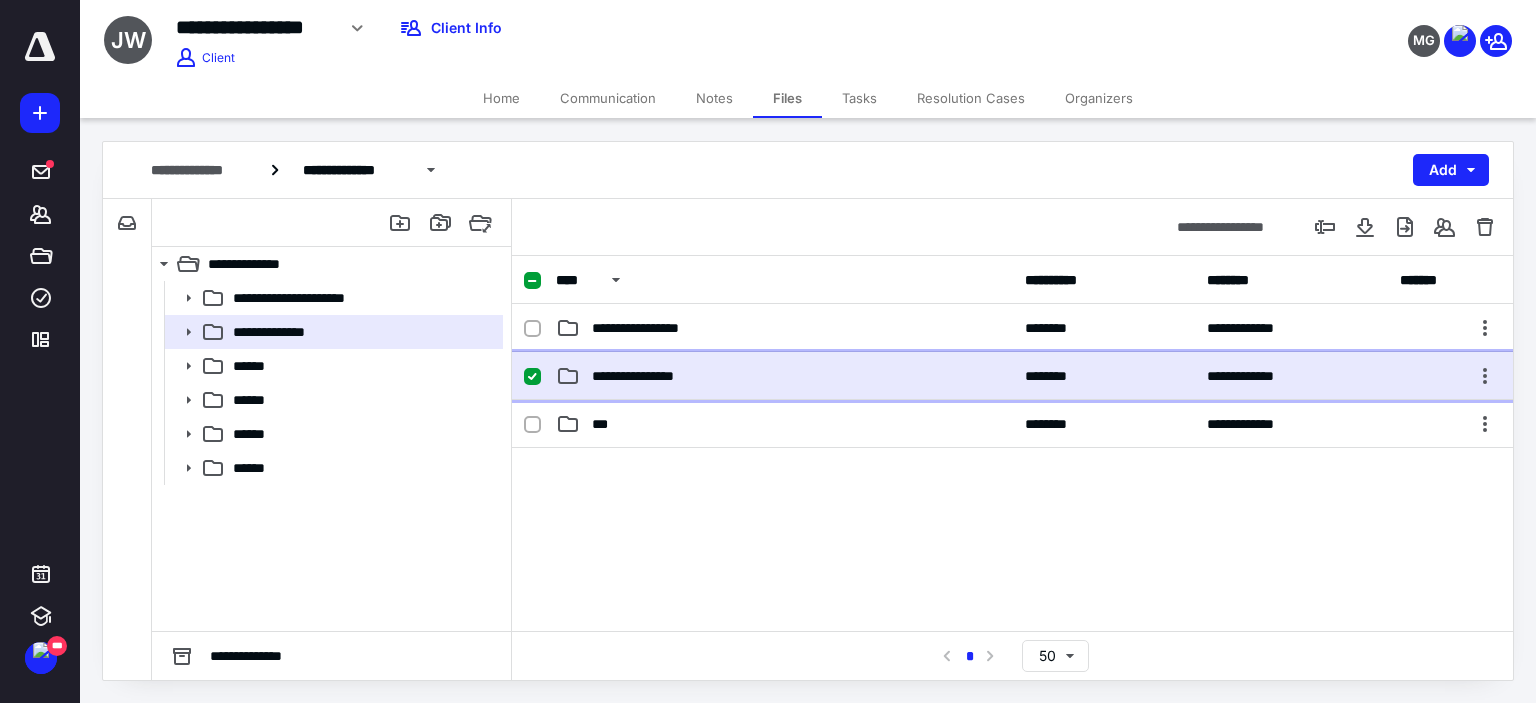click on "**********" at bounding box center [643, 376] 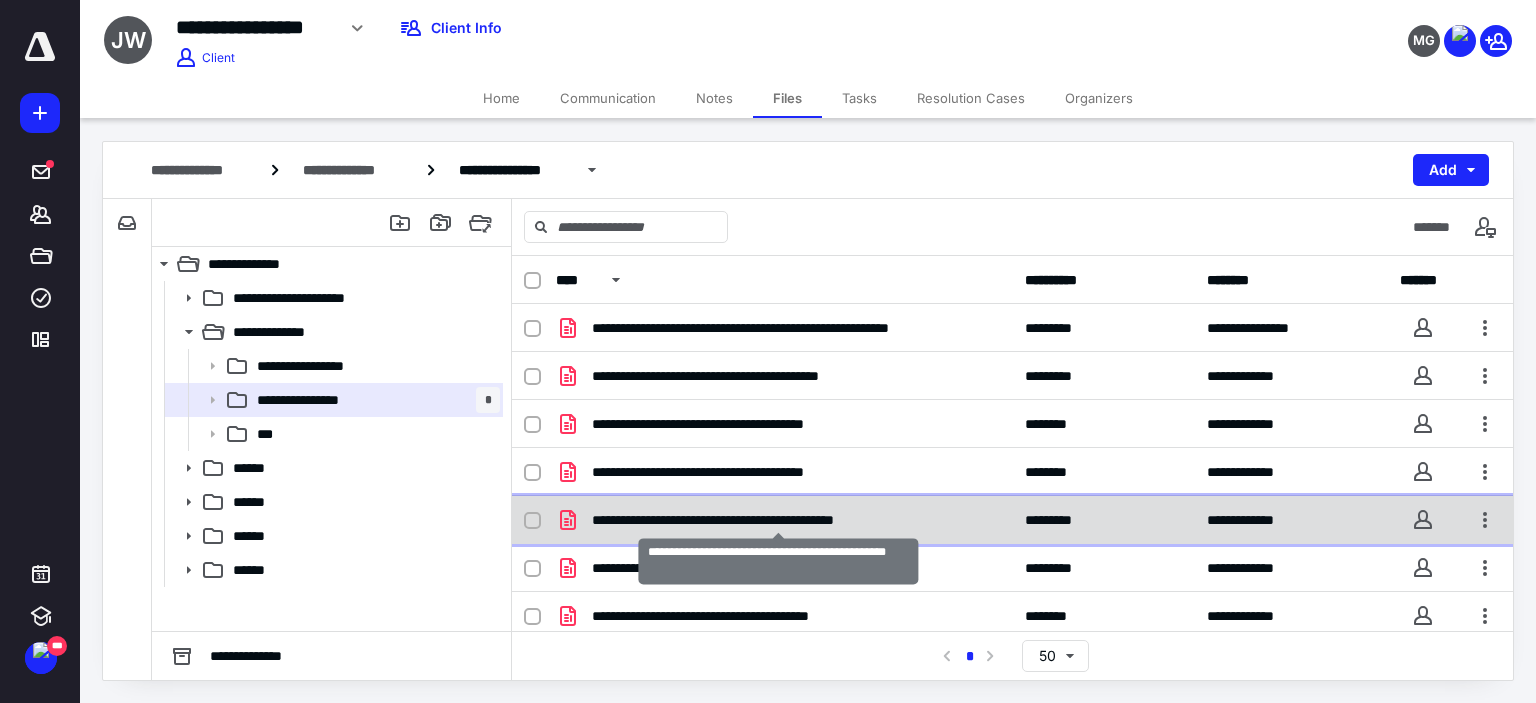 click on "**********" at bounding box center (778, 520) 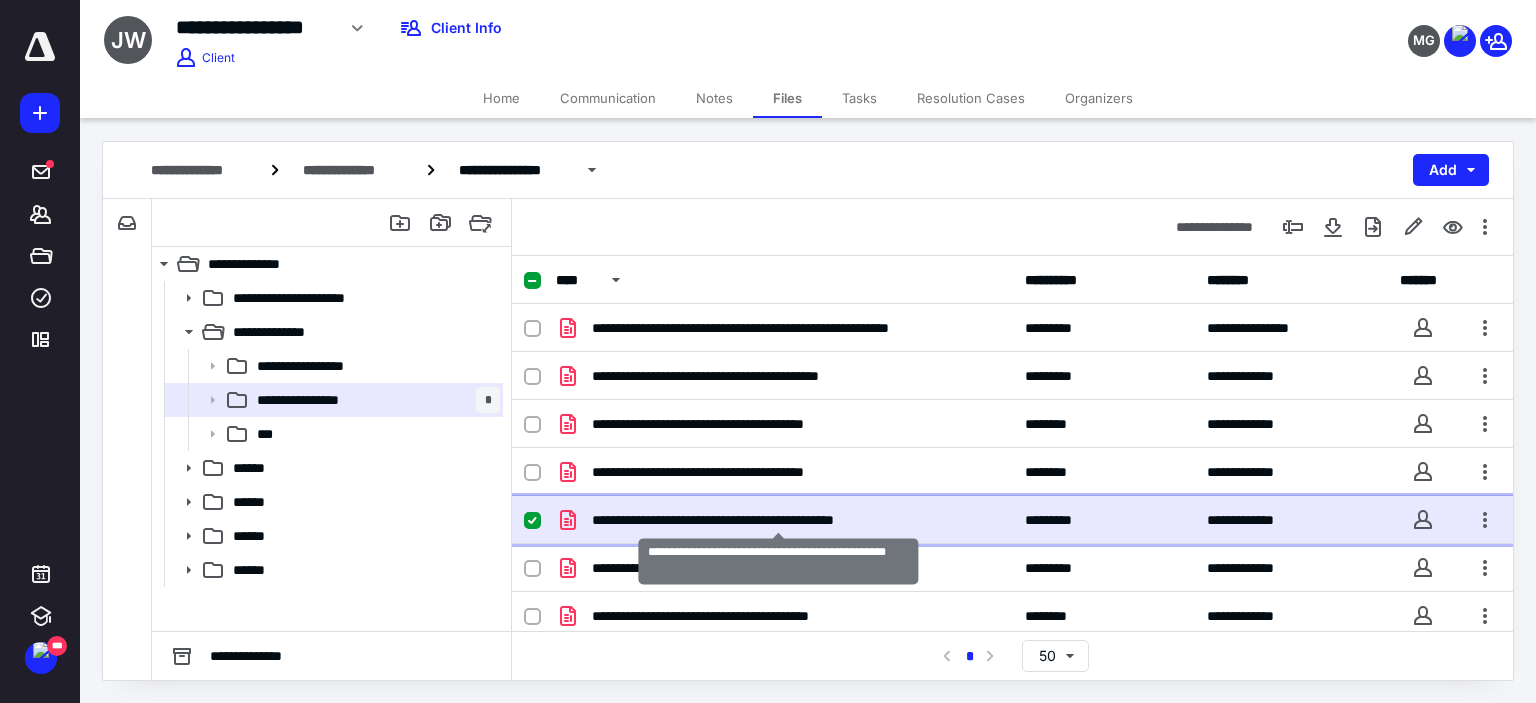 click on "**********" at bounding box center [778, 520] 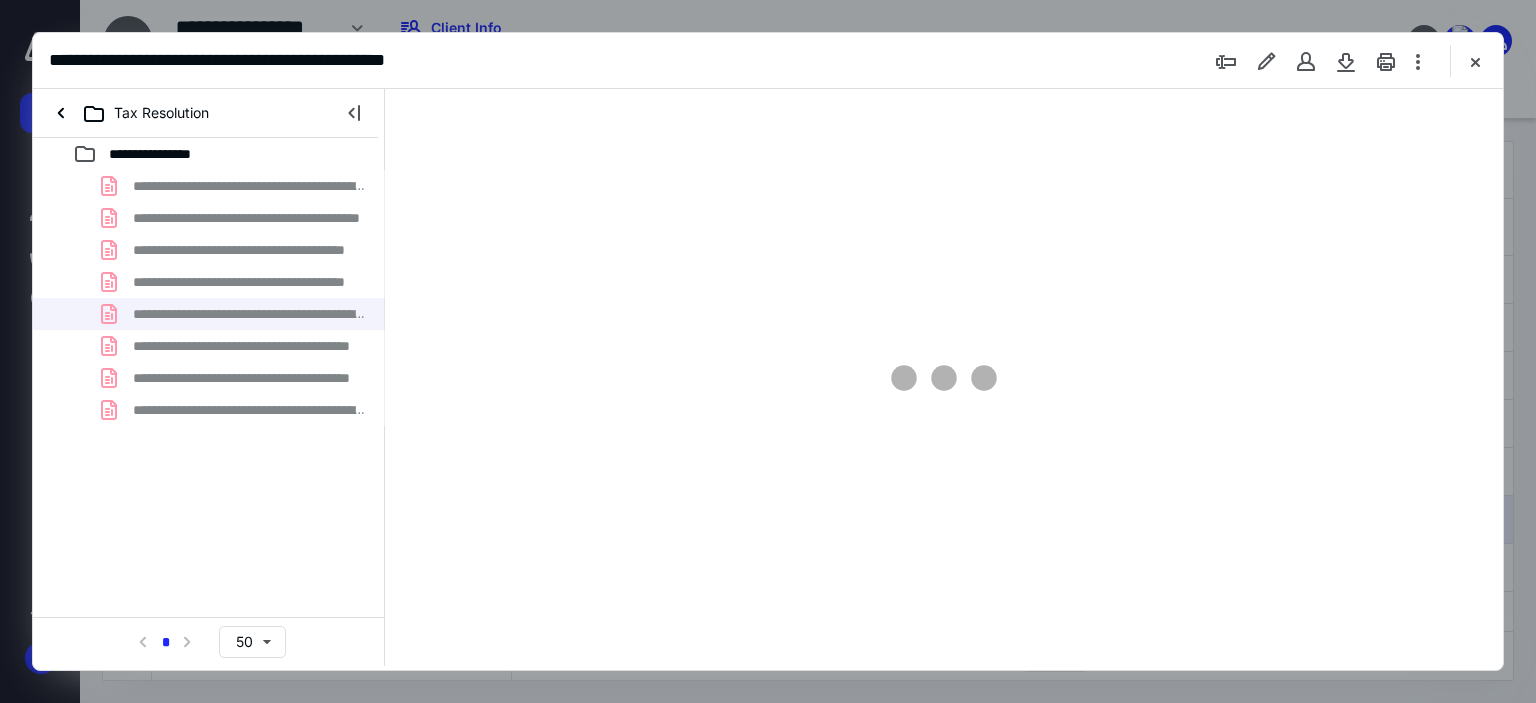 scroll, scrollTop: 0, scrollLeft: 0, axis: both 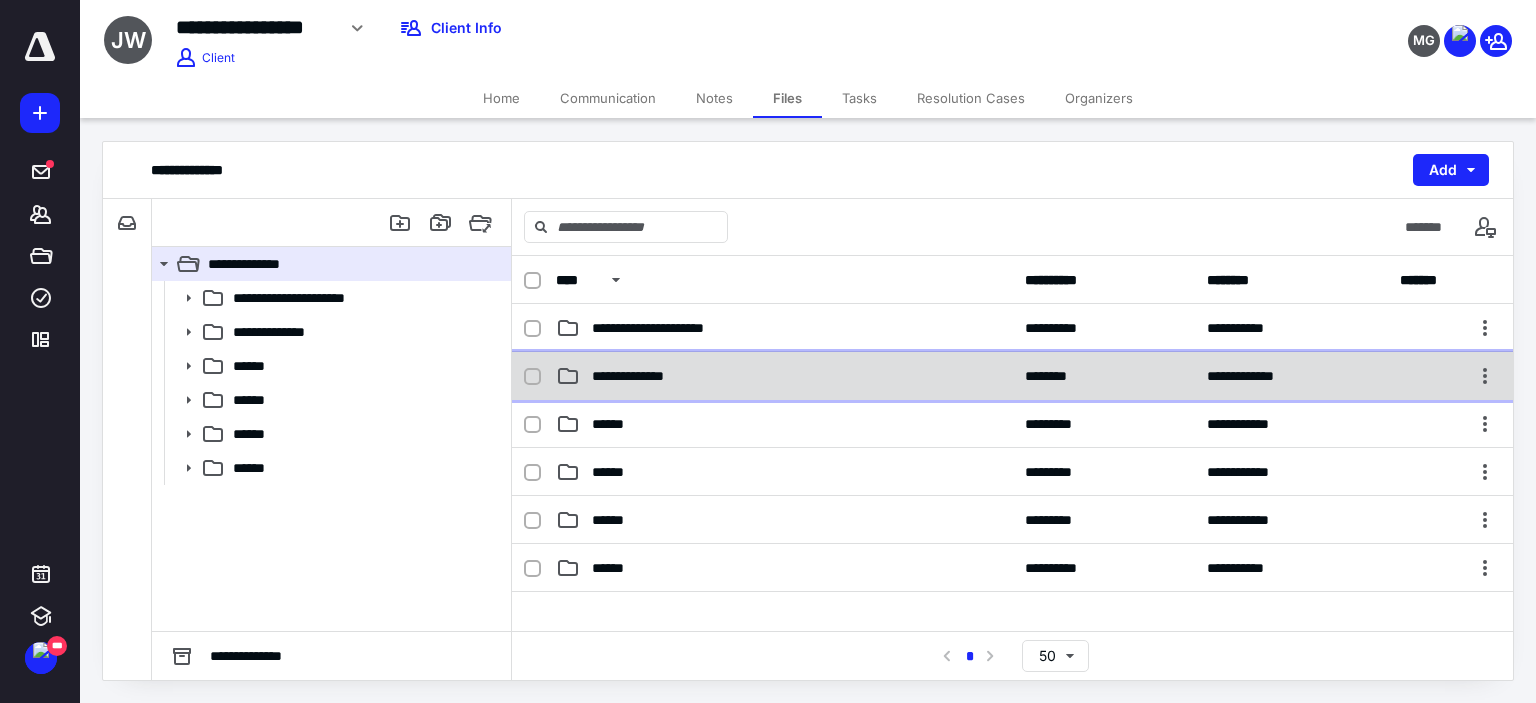 click on "**********" at bounding box center [640, 376] 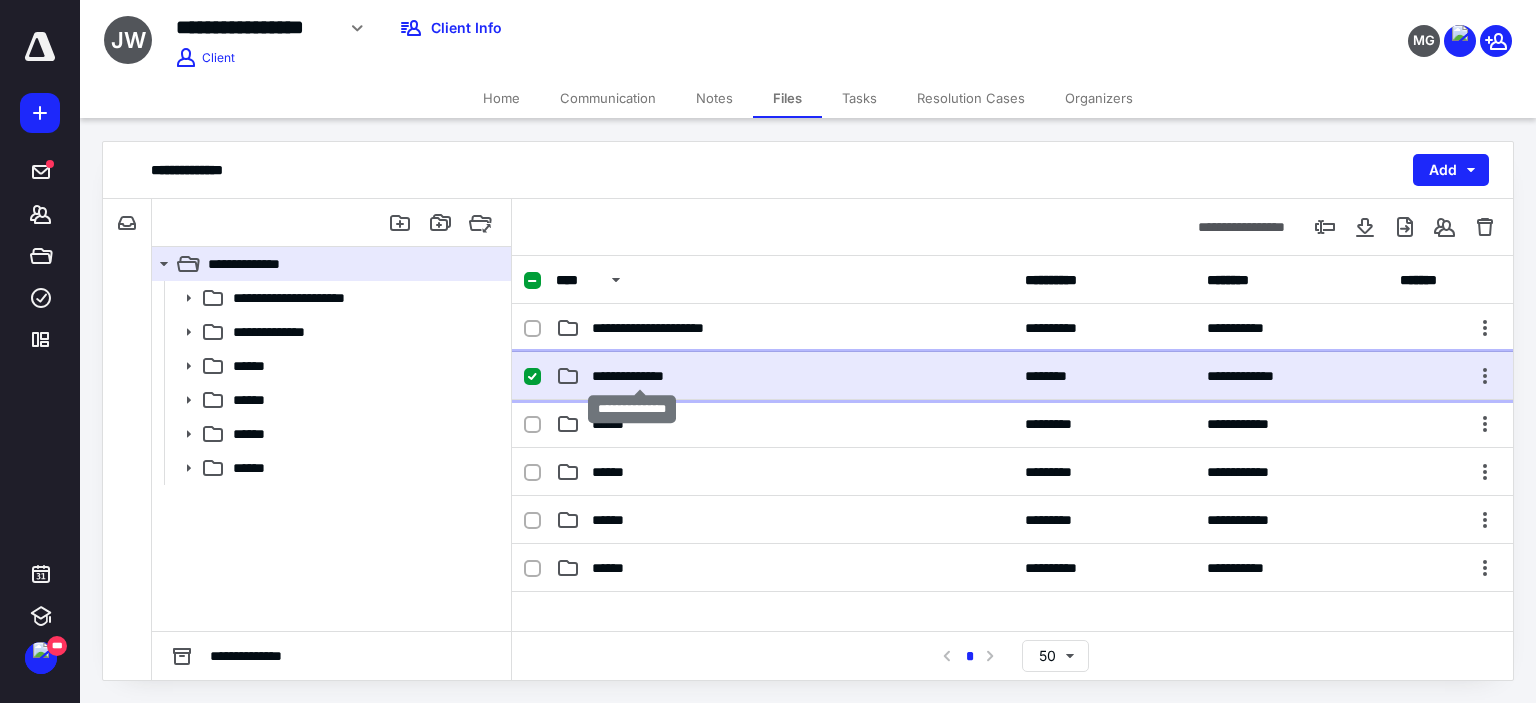 click on "**********" at bounding box center (640, 376) 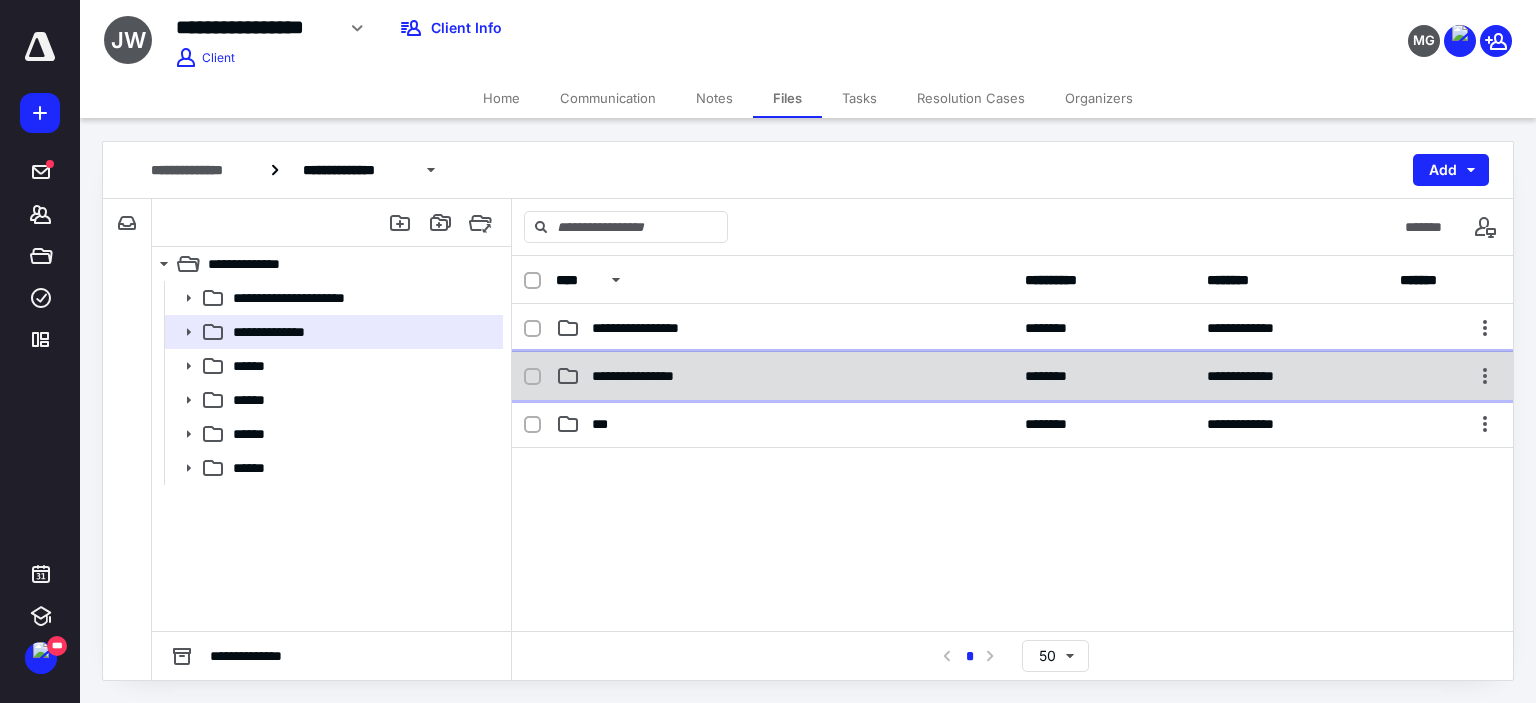 click on "**********" at bounding box center [643, 376] 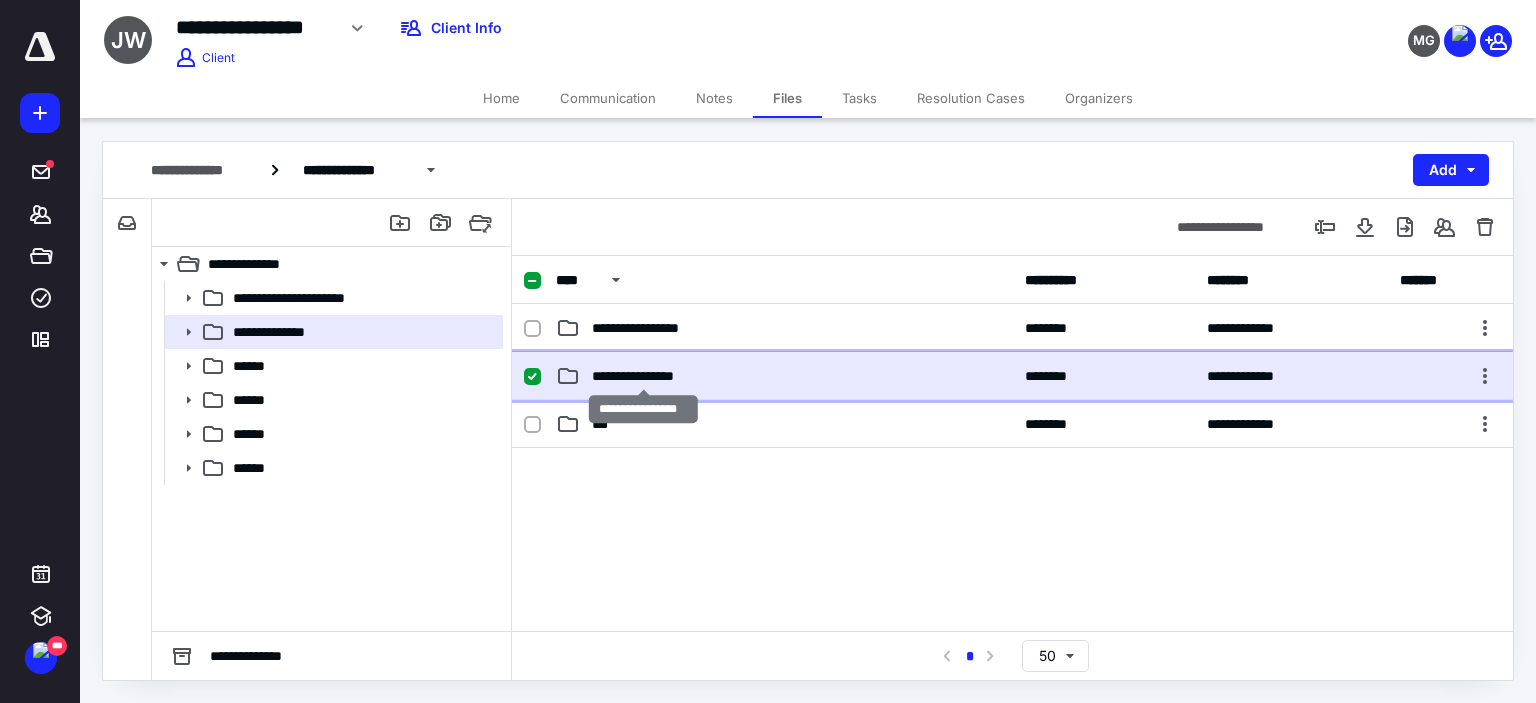 click on "**********" at bounding box center [643, 376] 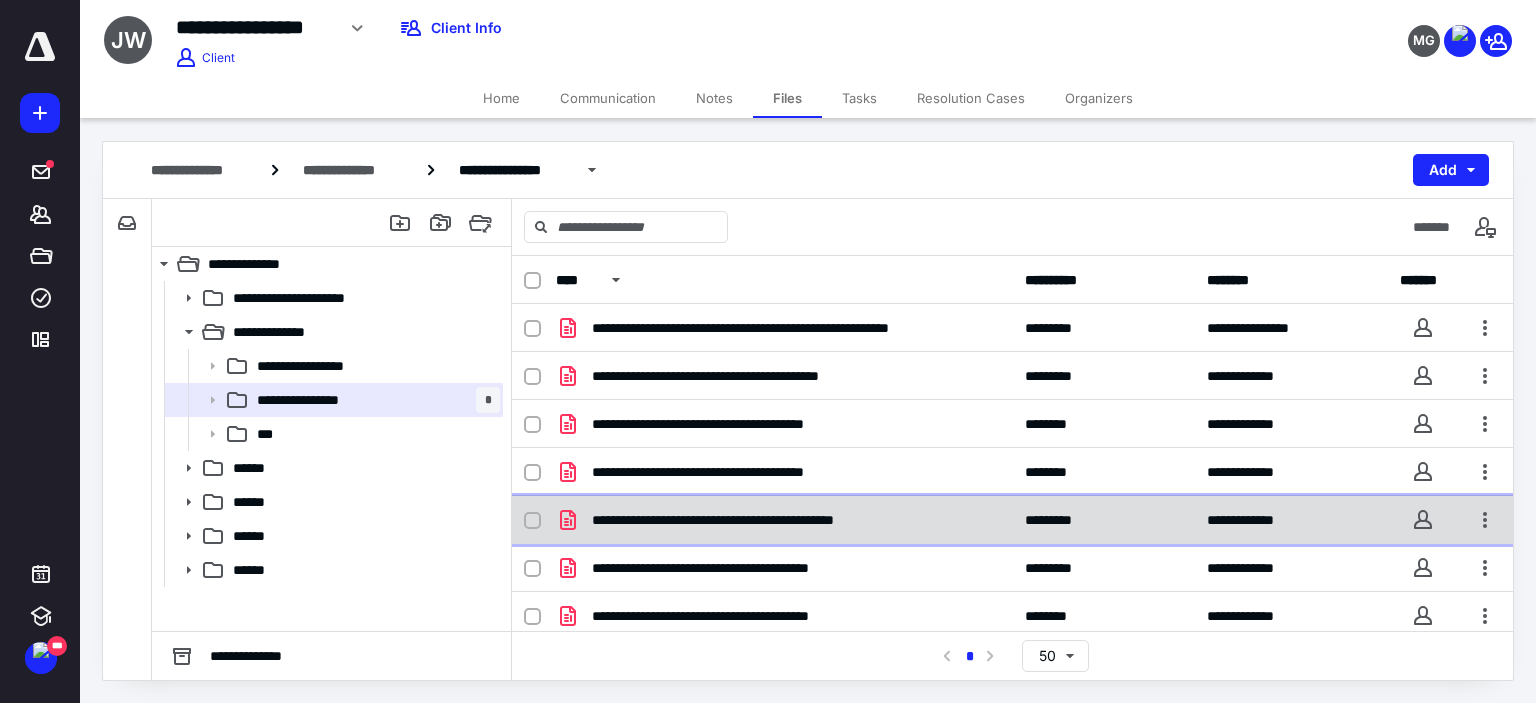 click on "**********" at bounding box center (778, 520) 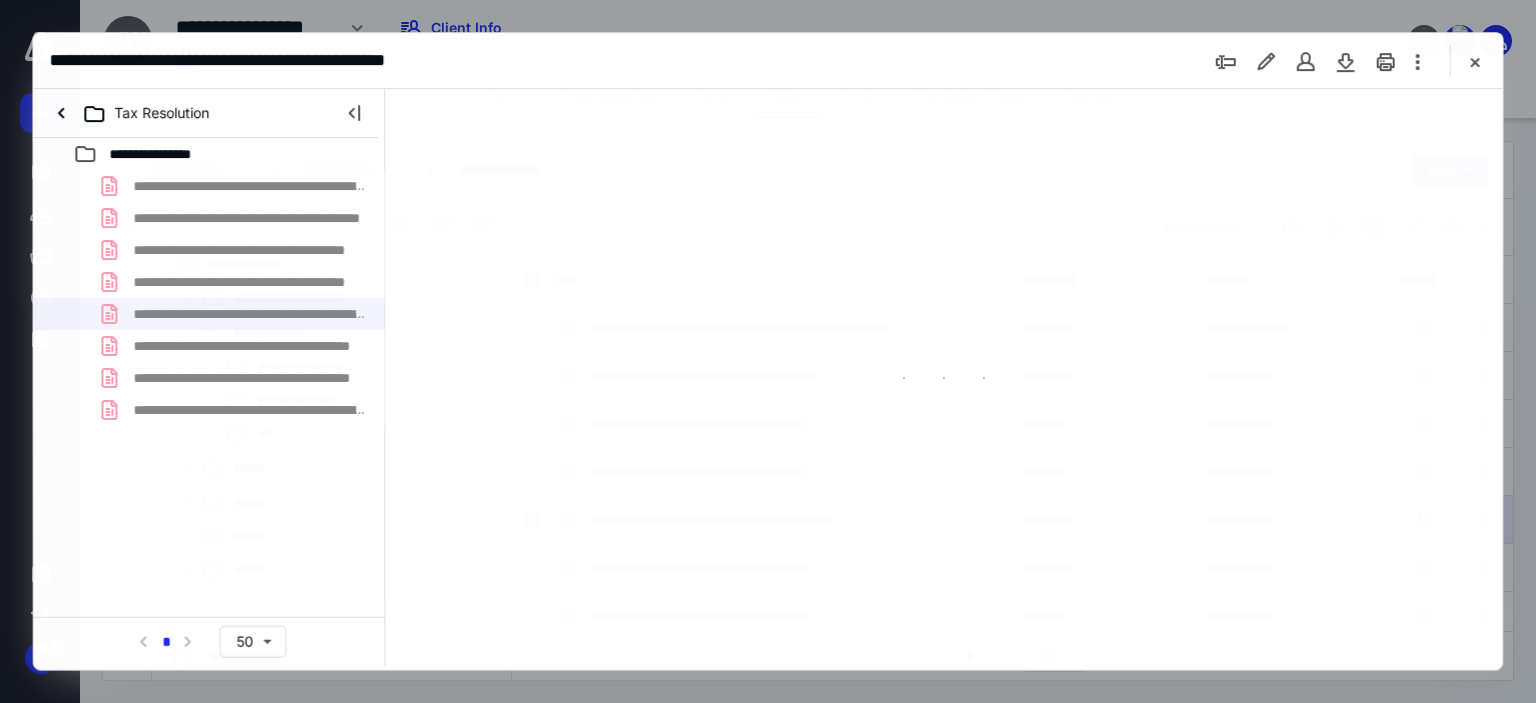 scroll, scrollTop: 0, scrollLeft: 0, axis: both 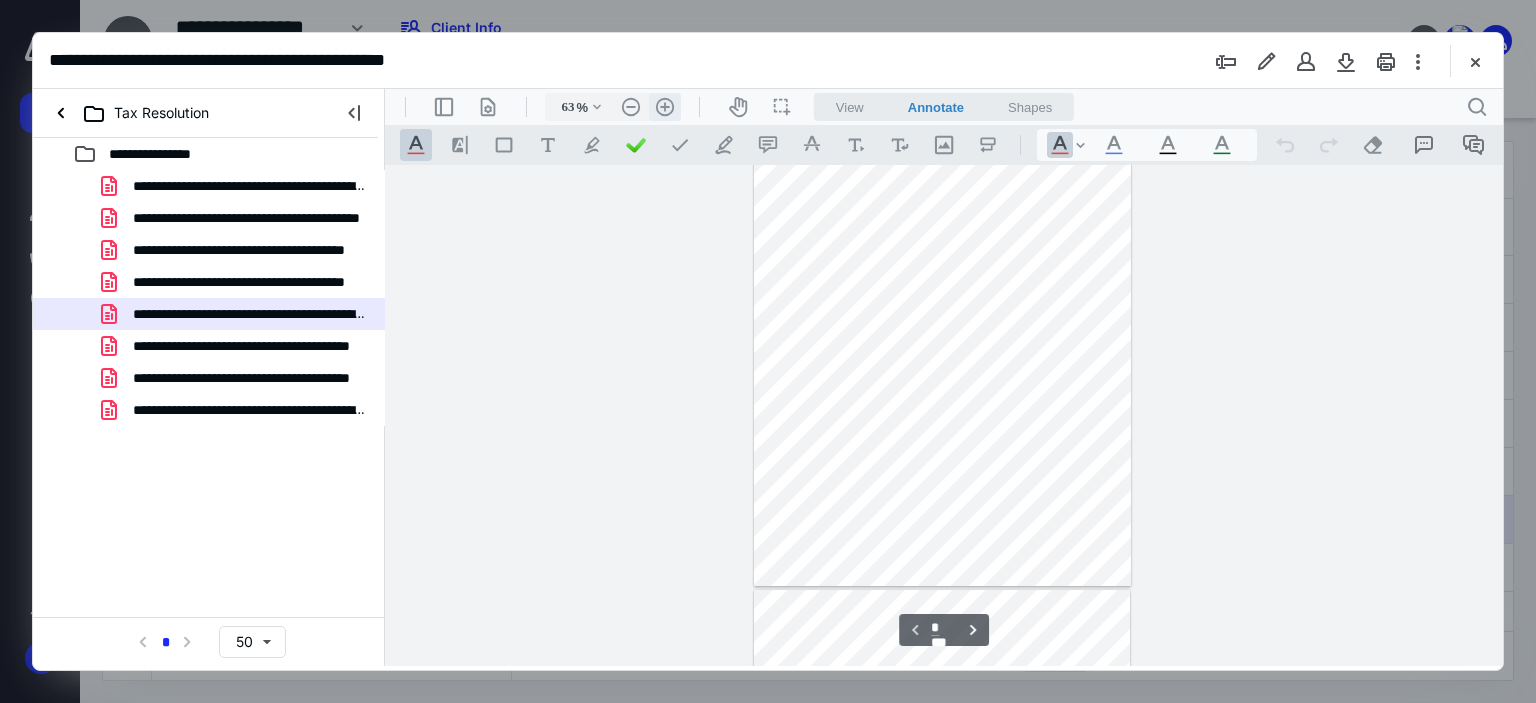 click on ".cls-1{fill:#abb0c4;} icon - header - zoom - in - line" at bounding box center (665, 107) 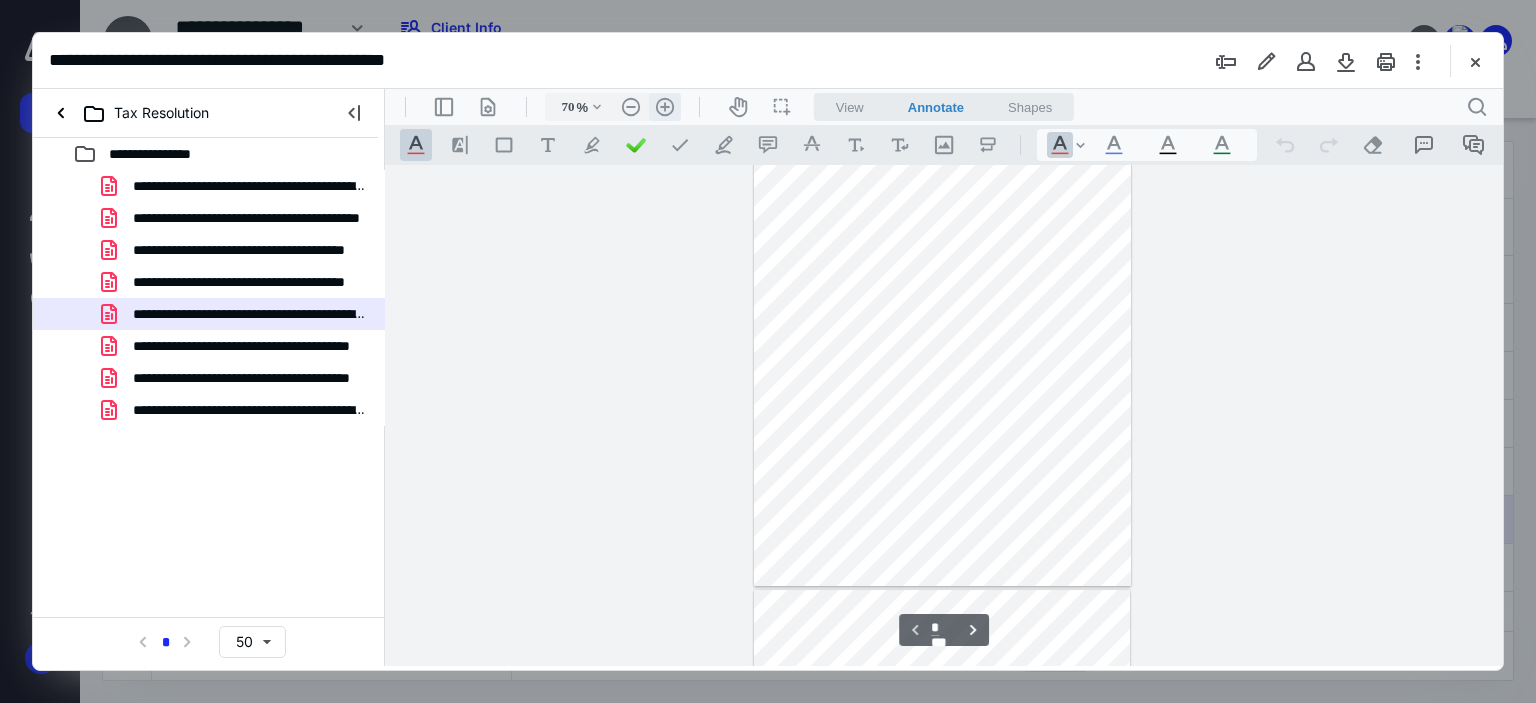 click on ".cls-1{fill:#abb0c4;} icon - header - zoom - in - line" at bounding box center [665, 107] 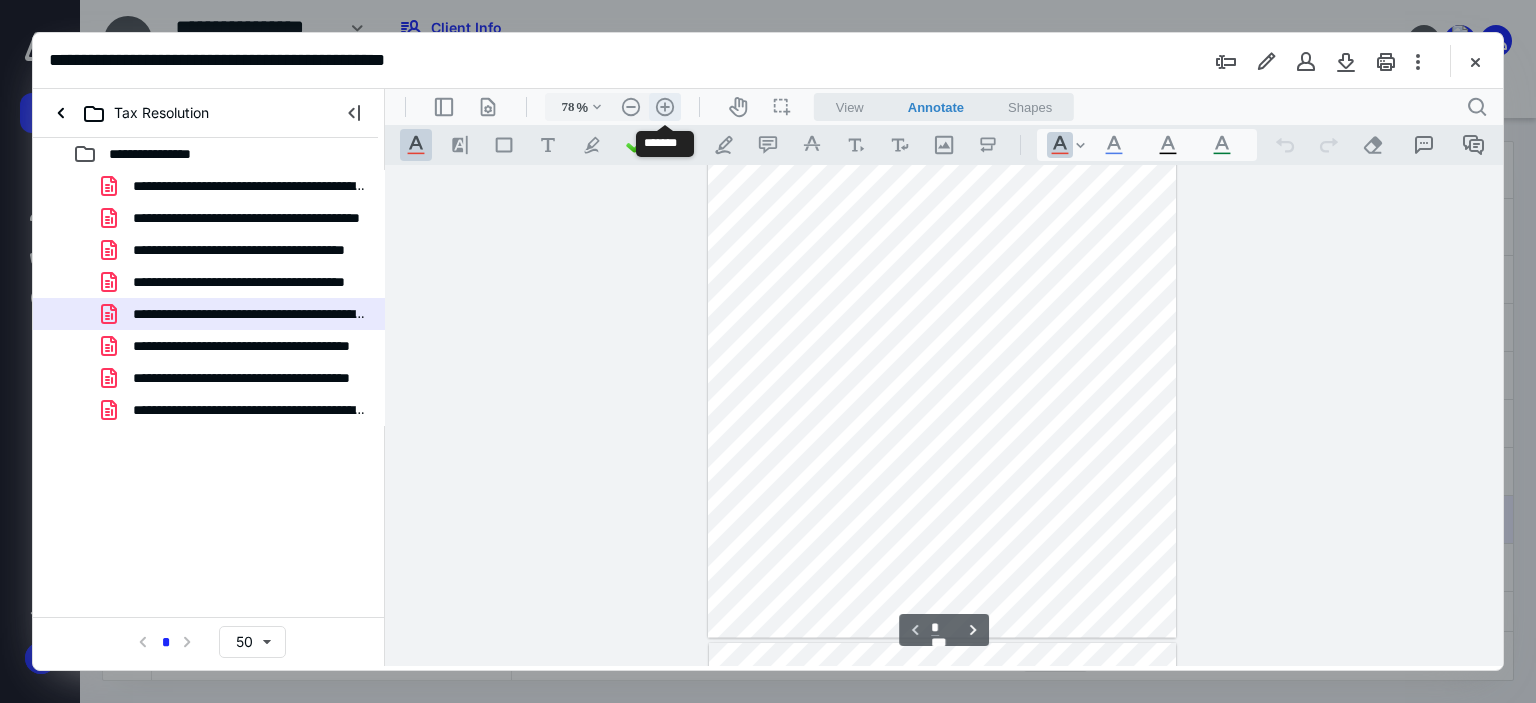 click on ".cls-1{fill:#abb0c4;} icon - header - zoom - in - line" at bounding box center [665, 107] 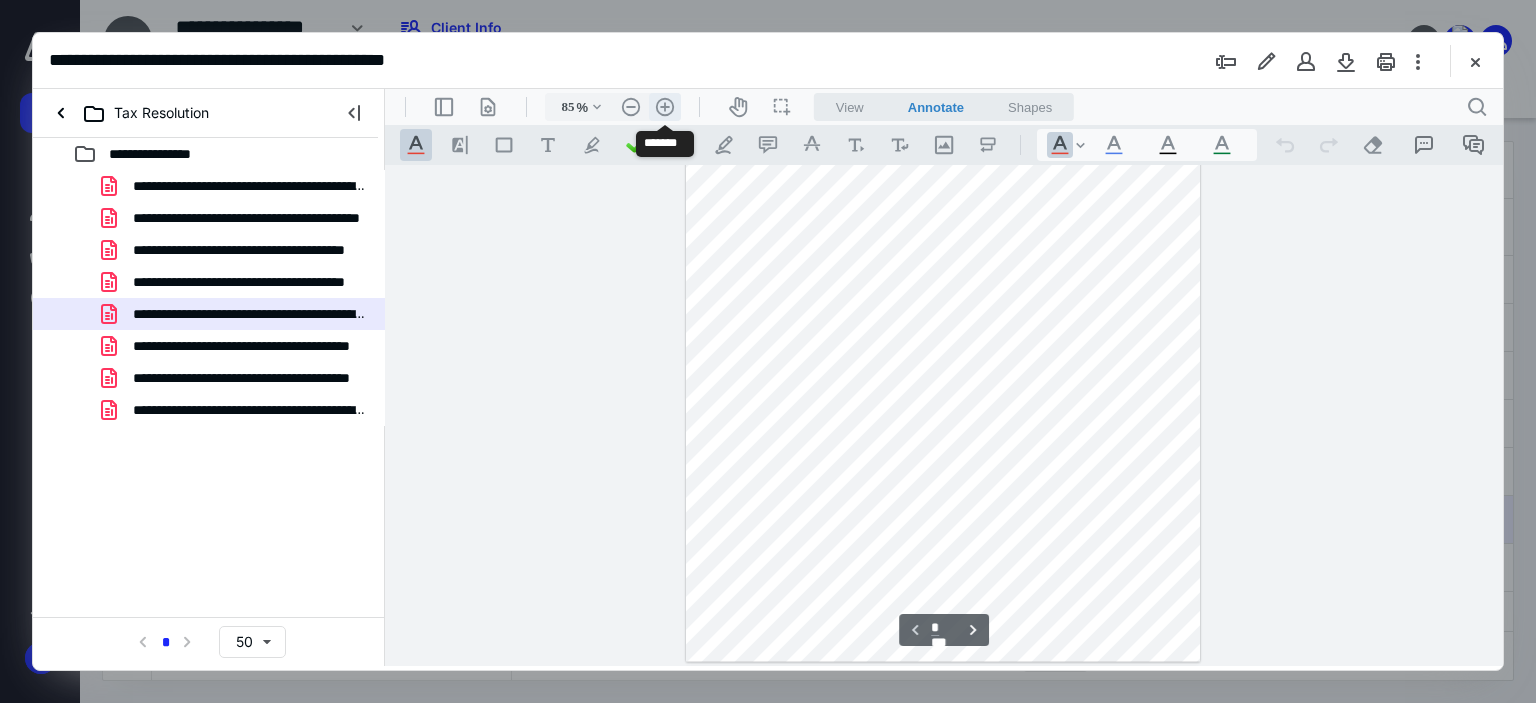 click on ".cls-1{fill:#abb0c4;} icon - header - zoom - in - line" at bounding box center (665, 107) 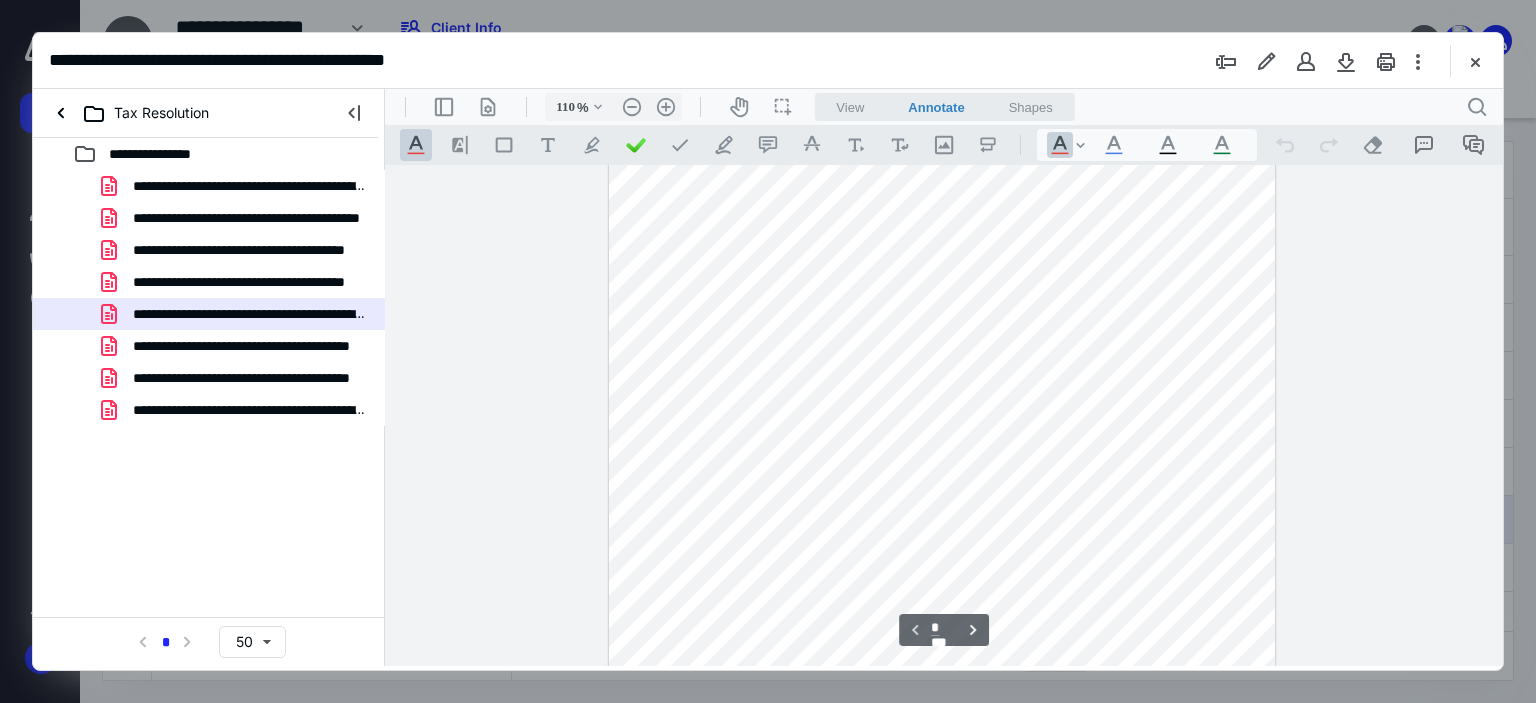 scroll, scrollTop: 0, scrollLeft: 0, axis: both 